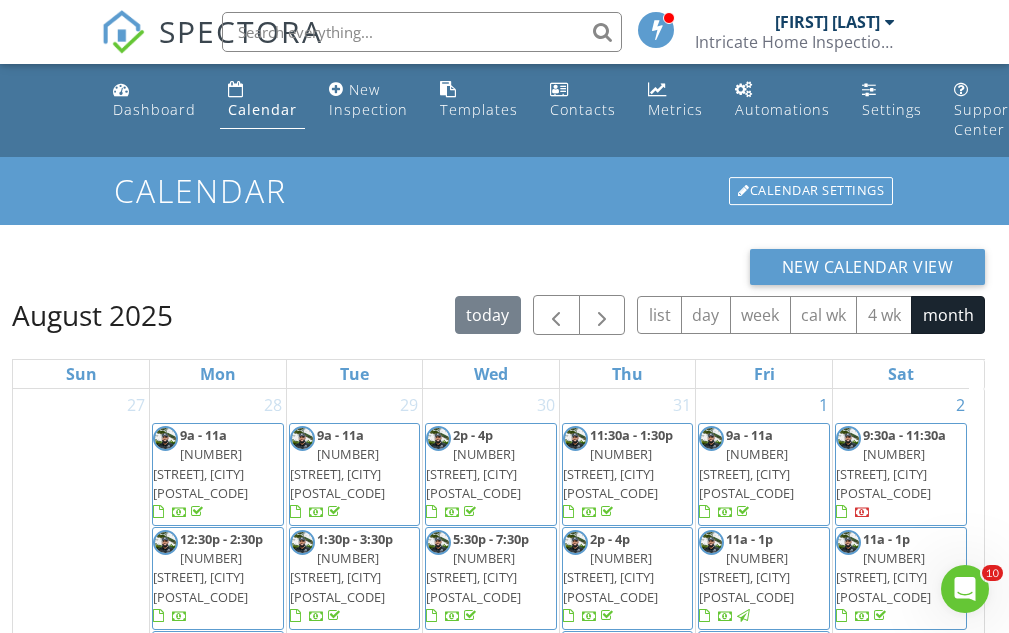 scroll, scrollTop: 200, scrollLeft: 0, axis: vertical 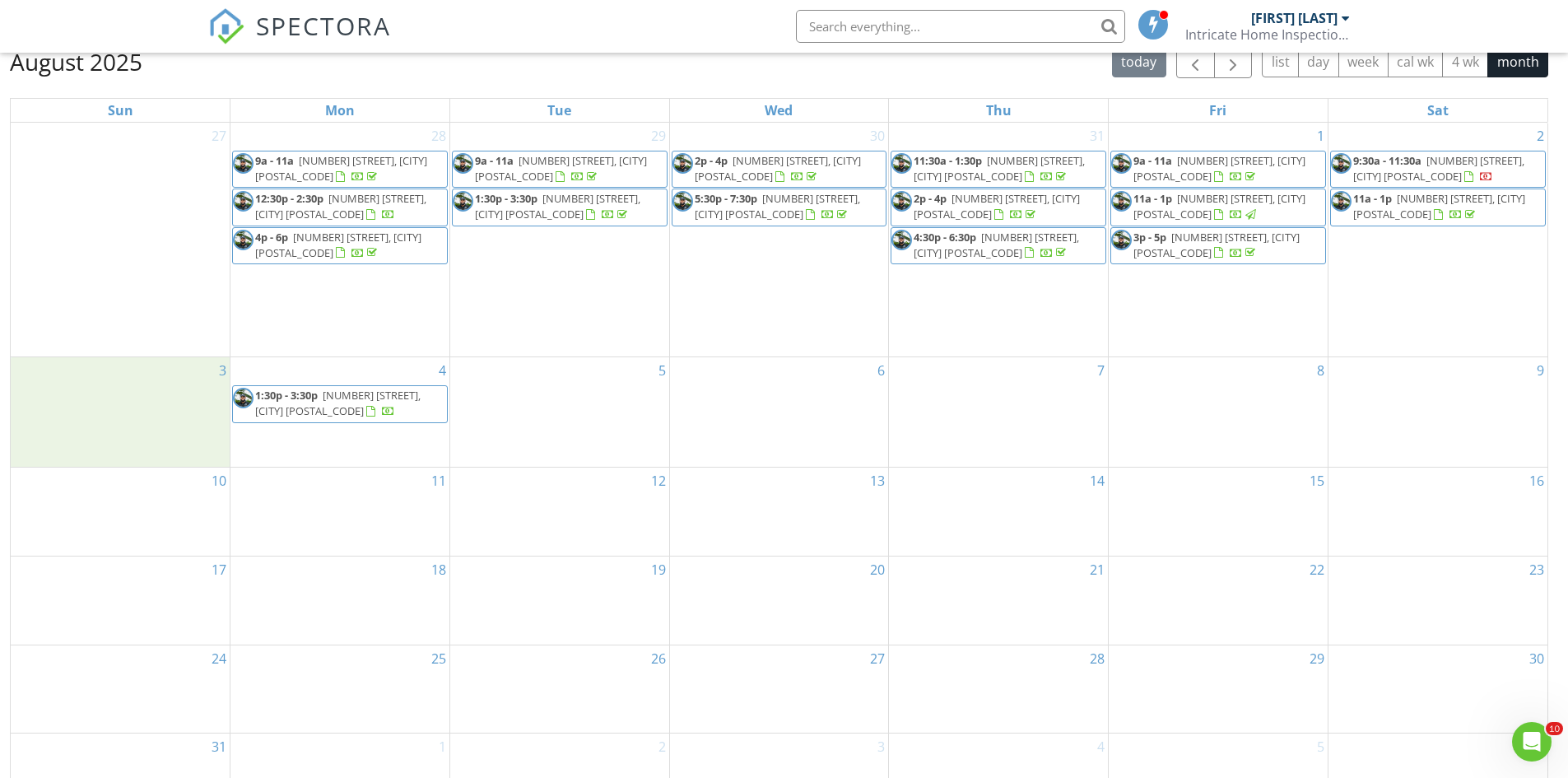 drag, startPoint x: 203, startPoint y: 414, endPoint x: 203, endPoint y: 394, distance: 20 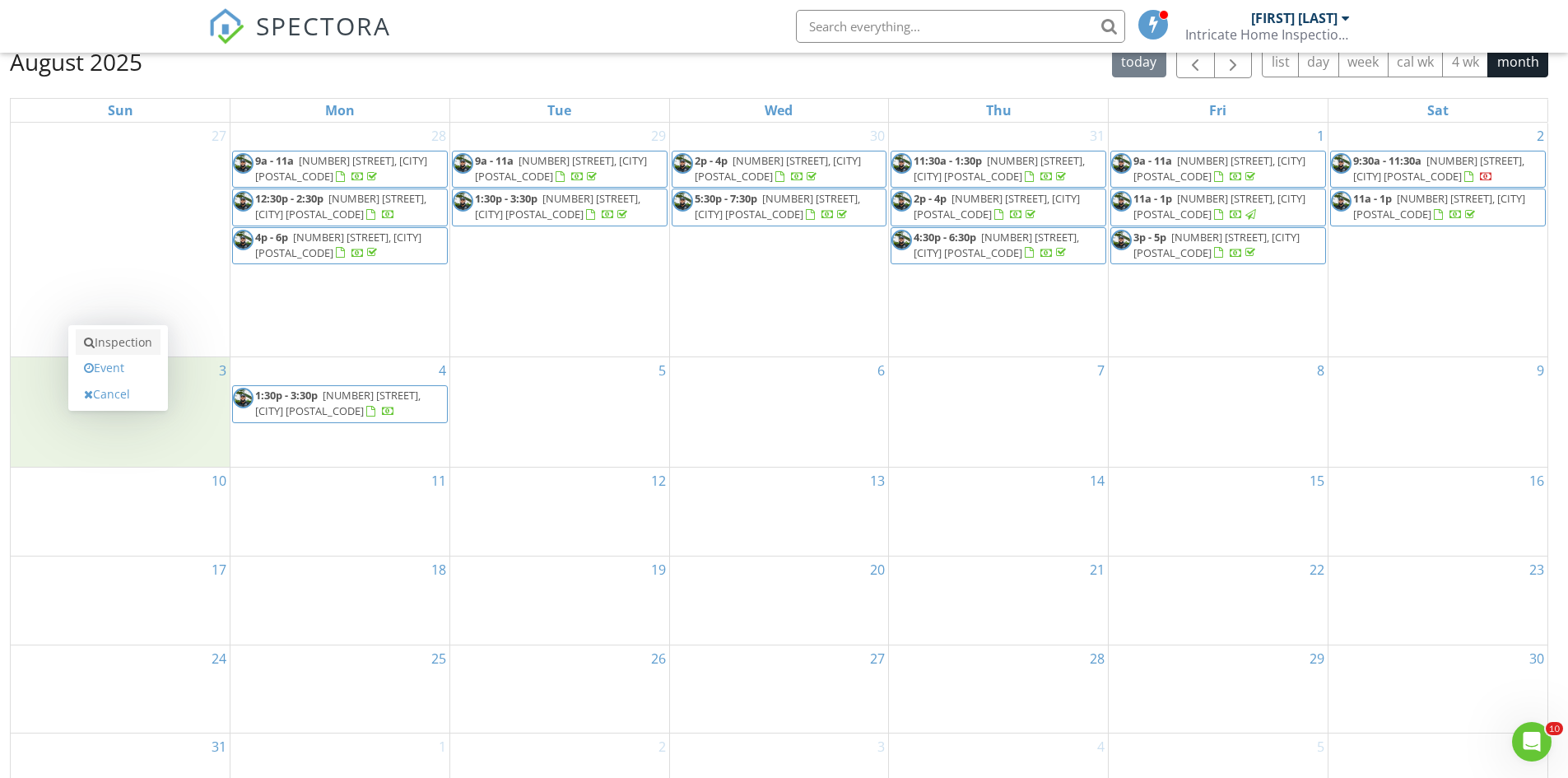 click on "Inspection" at bounding box center (118, 342) 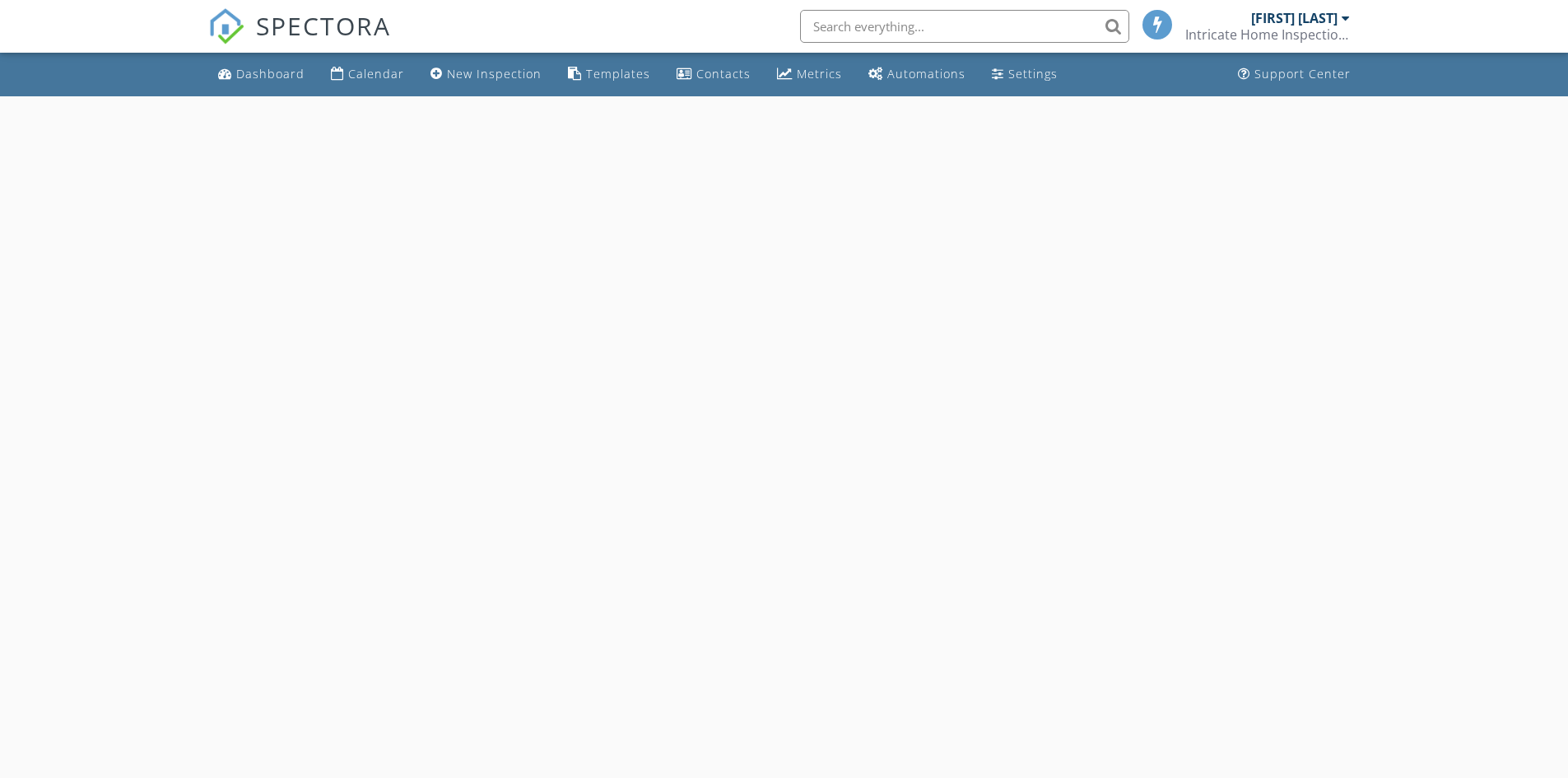 scroll, scrollTop: 0, scrollLeft: 0, axis: both 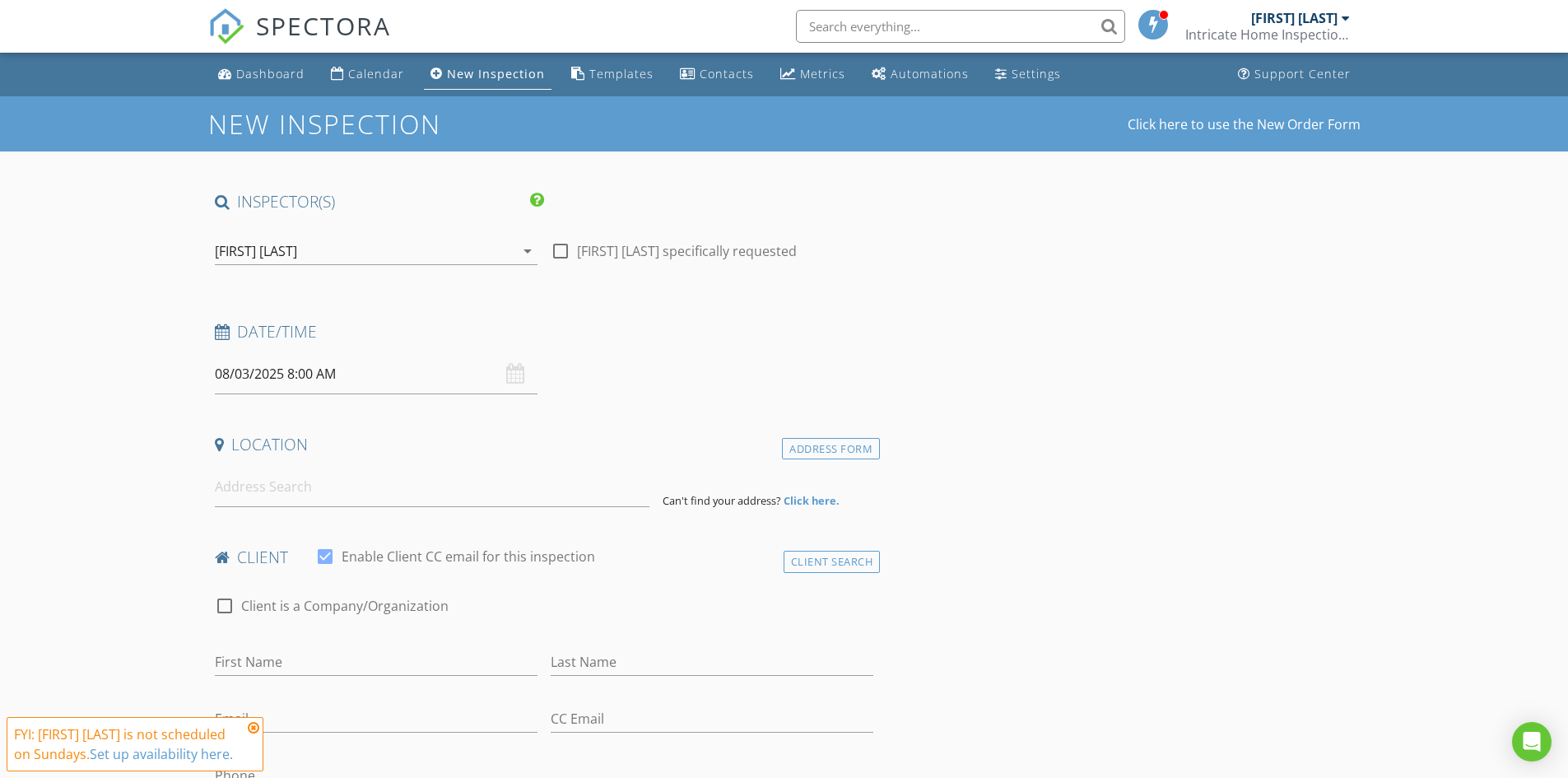 click on "08/03/2025 8:00 AM" at bounding box center (376, 374) 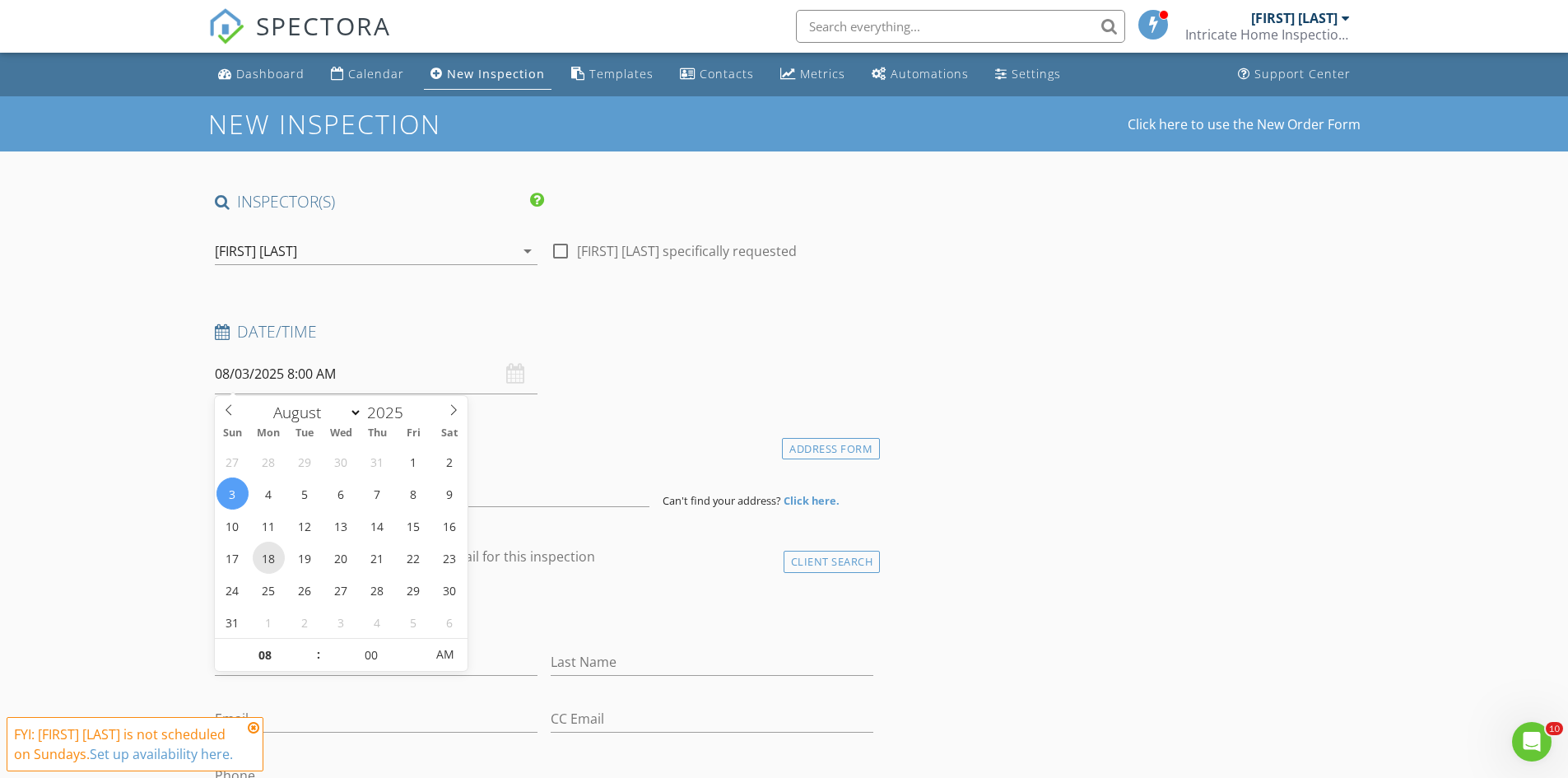 scroll, scrollTop: 0, scrollLeft: 0, axis: both 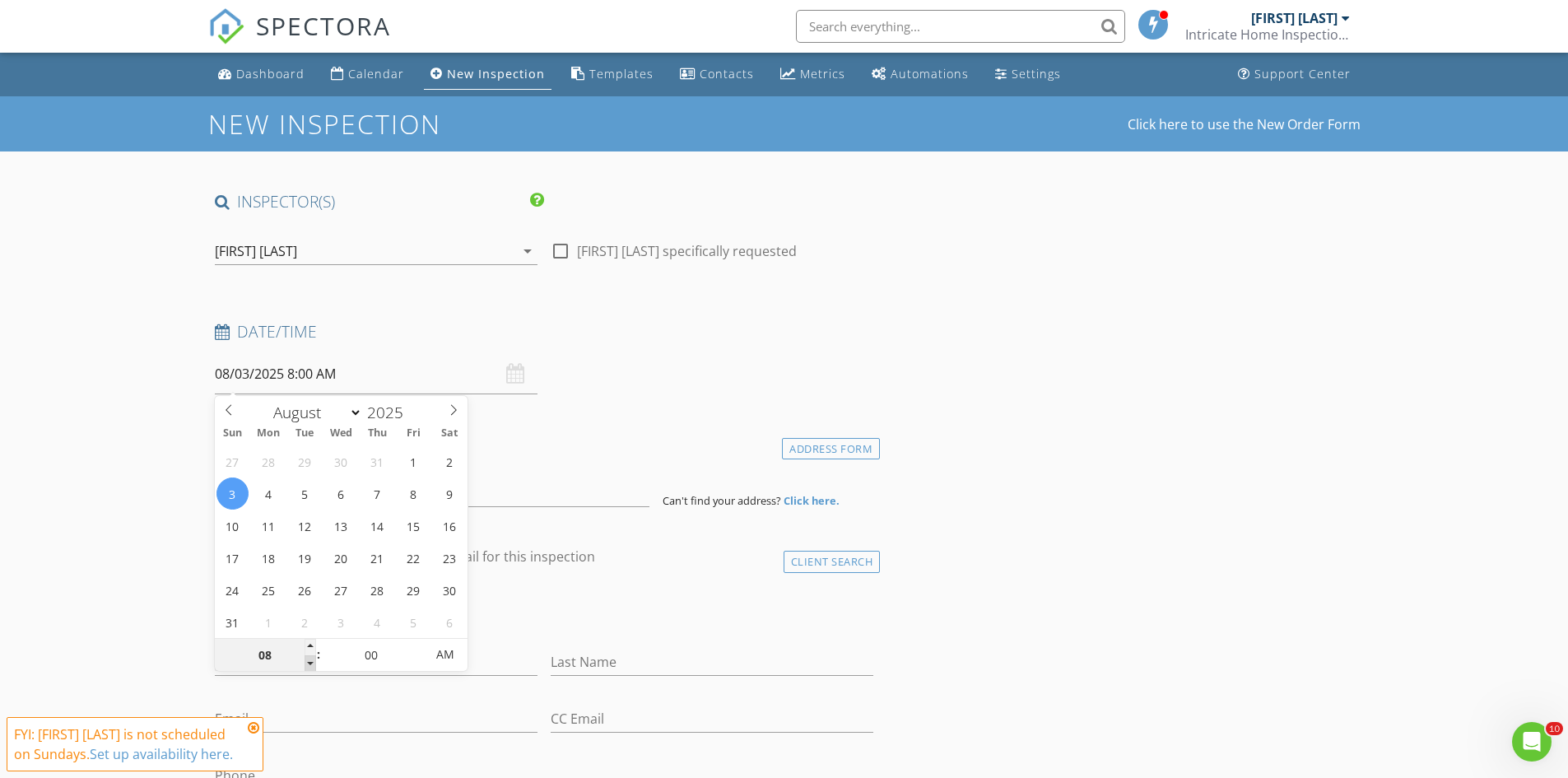 type on "07" 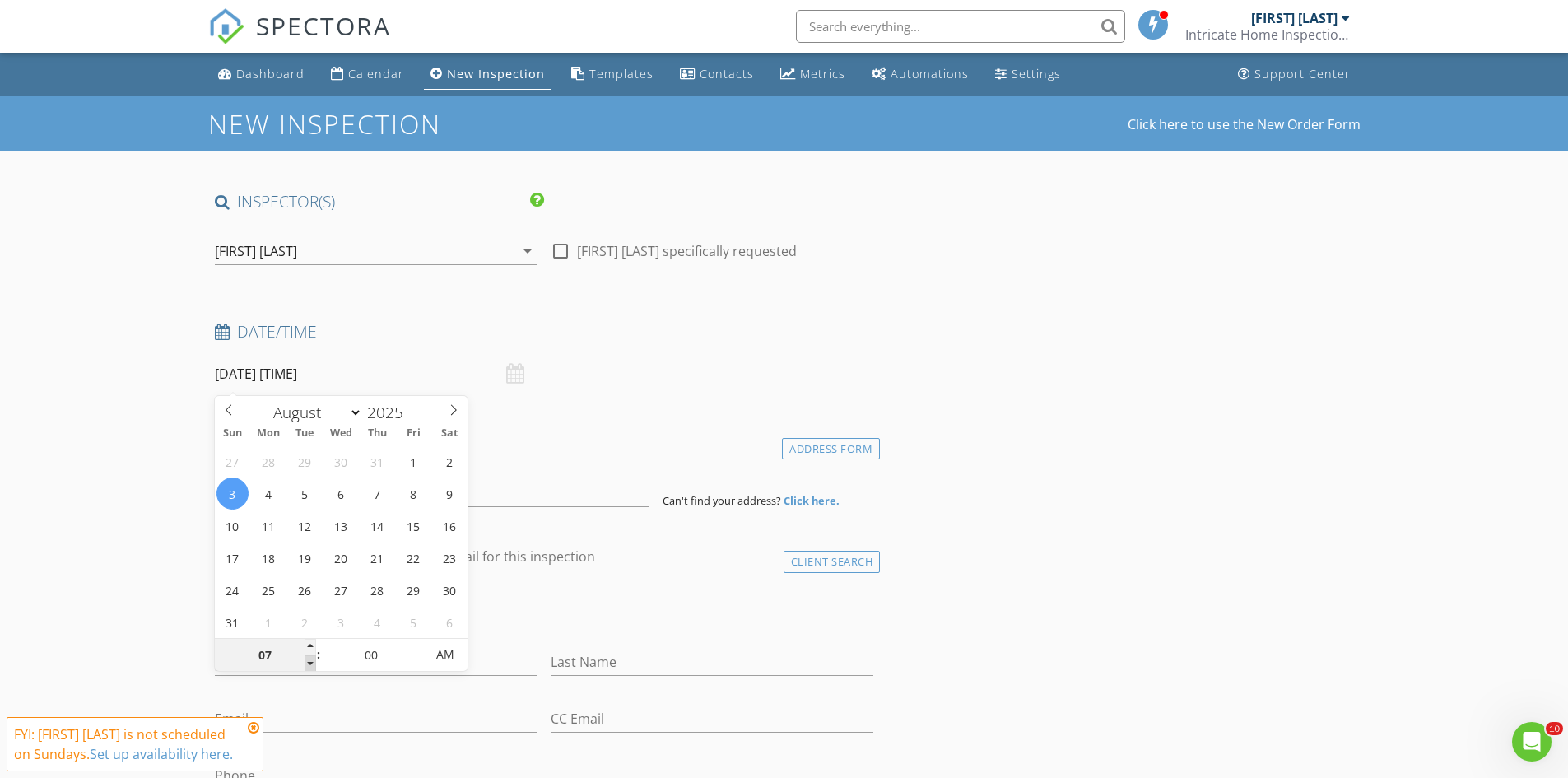 click at bounding box center (310, 664) 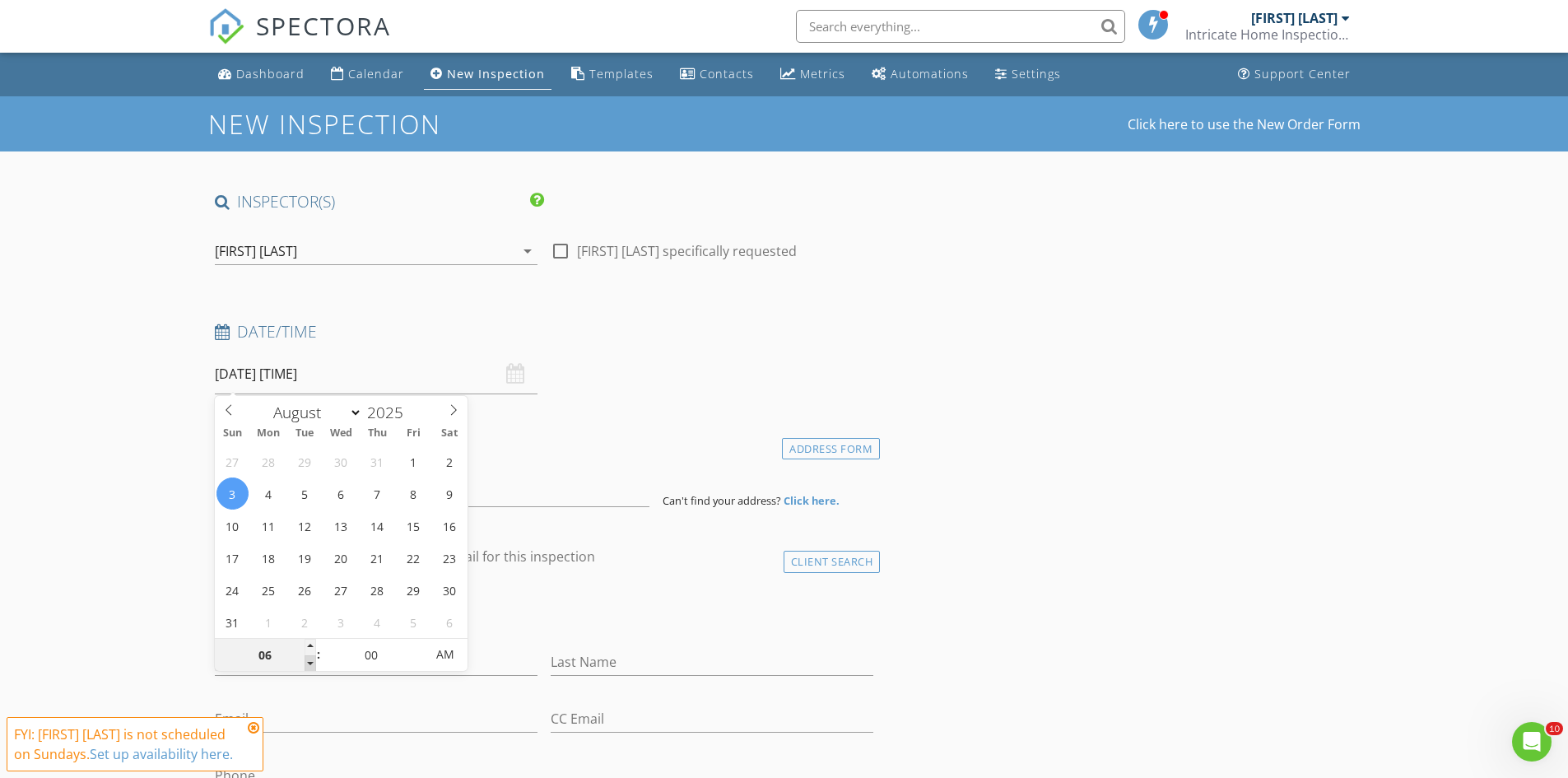 click at bounding box center [310, 664] 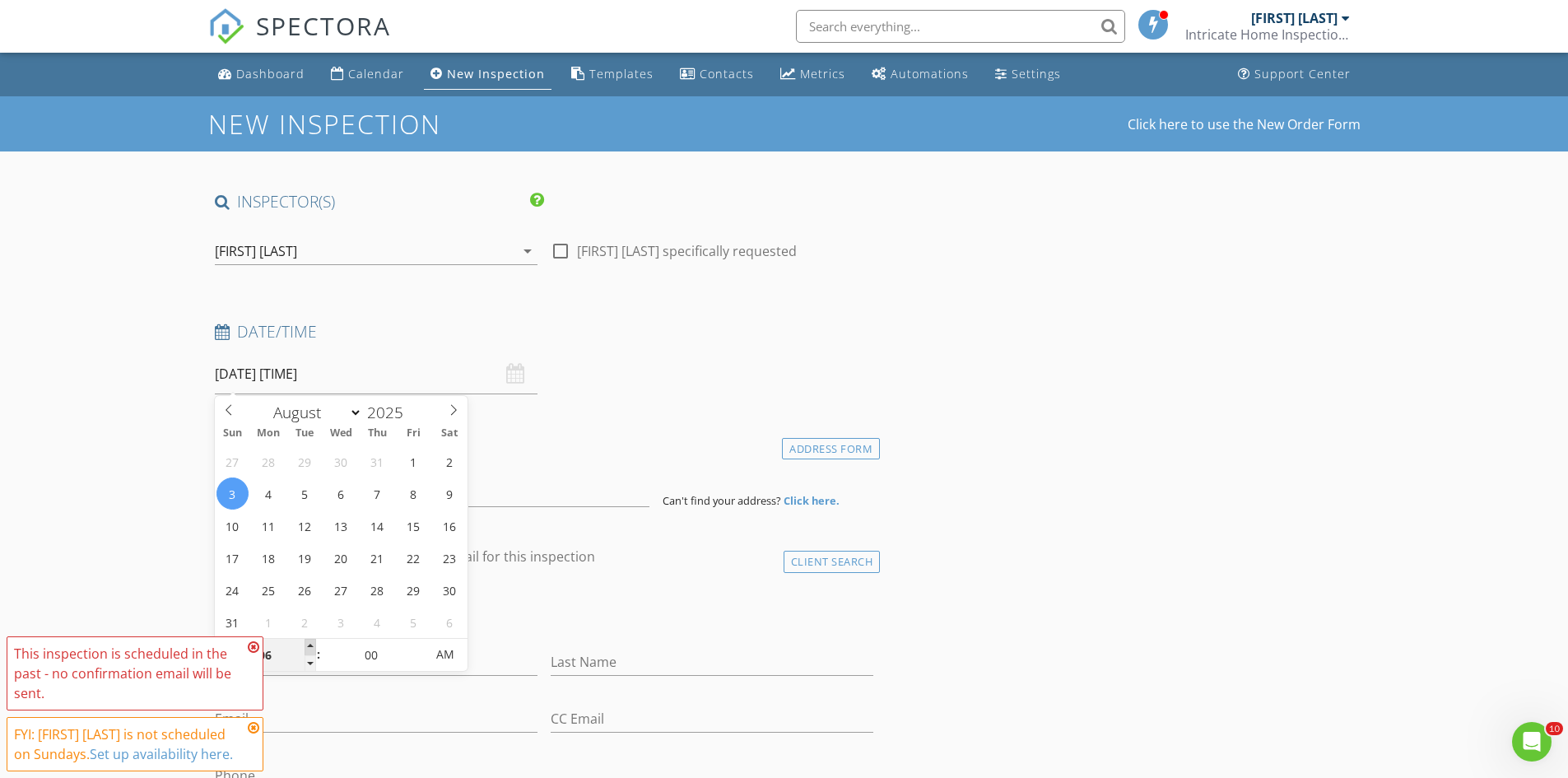 type on "07" 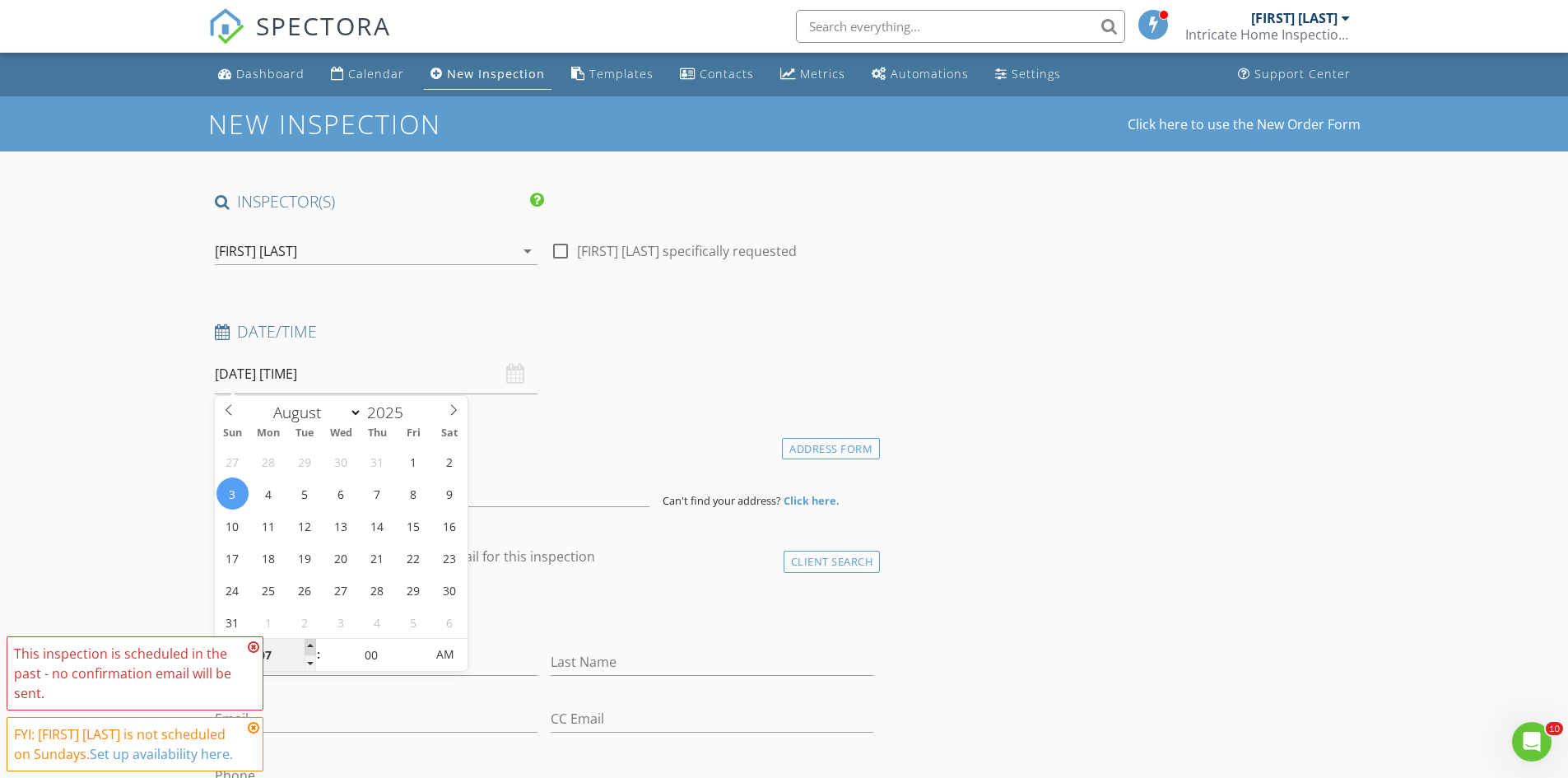 click at bounding box center [310, 647] 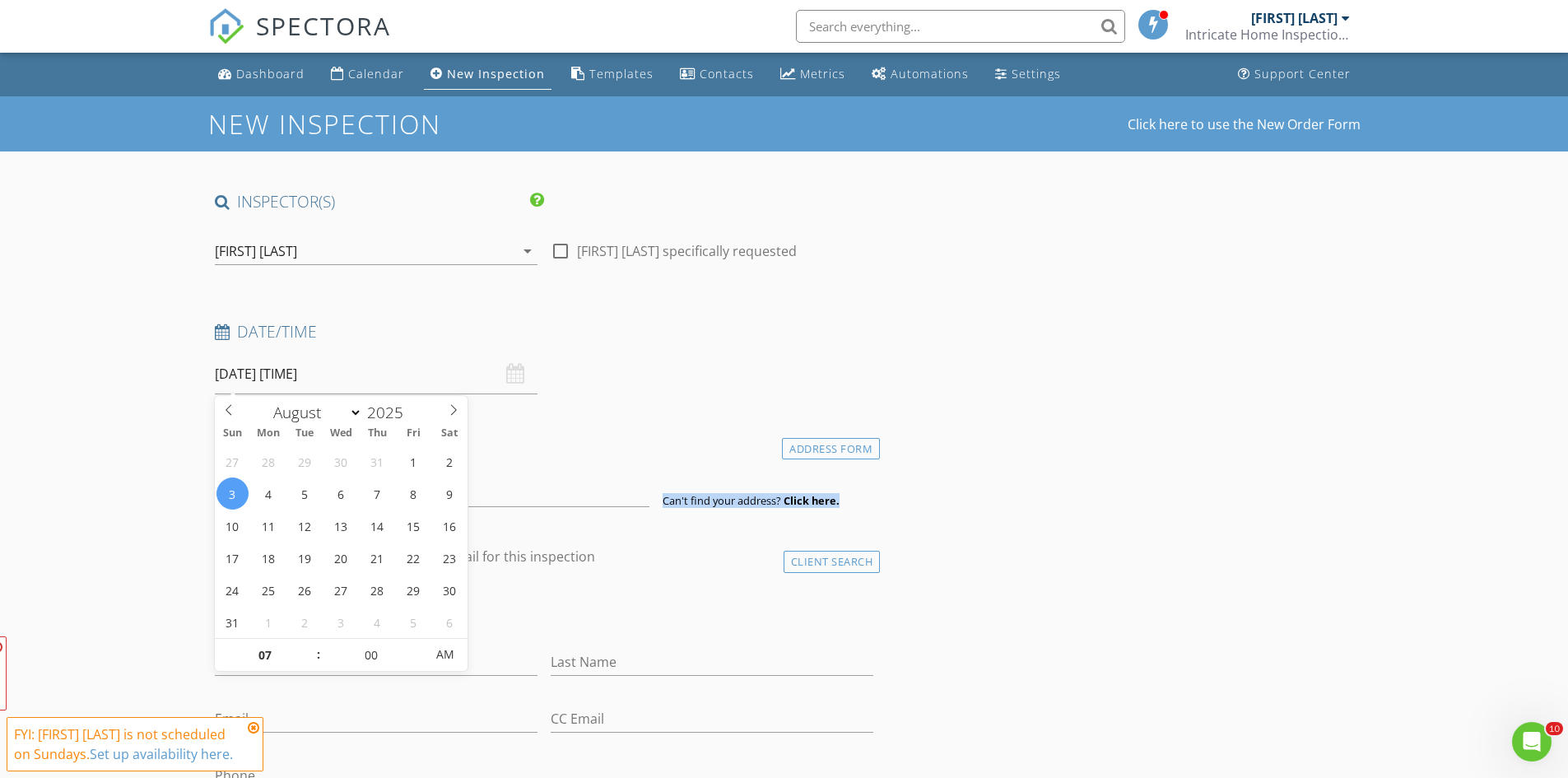 drag, startPoint x: 204, startPoint y: 510, endPoint x: 267, endPoint y: 465, distance: 77.420927 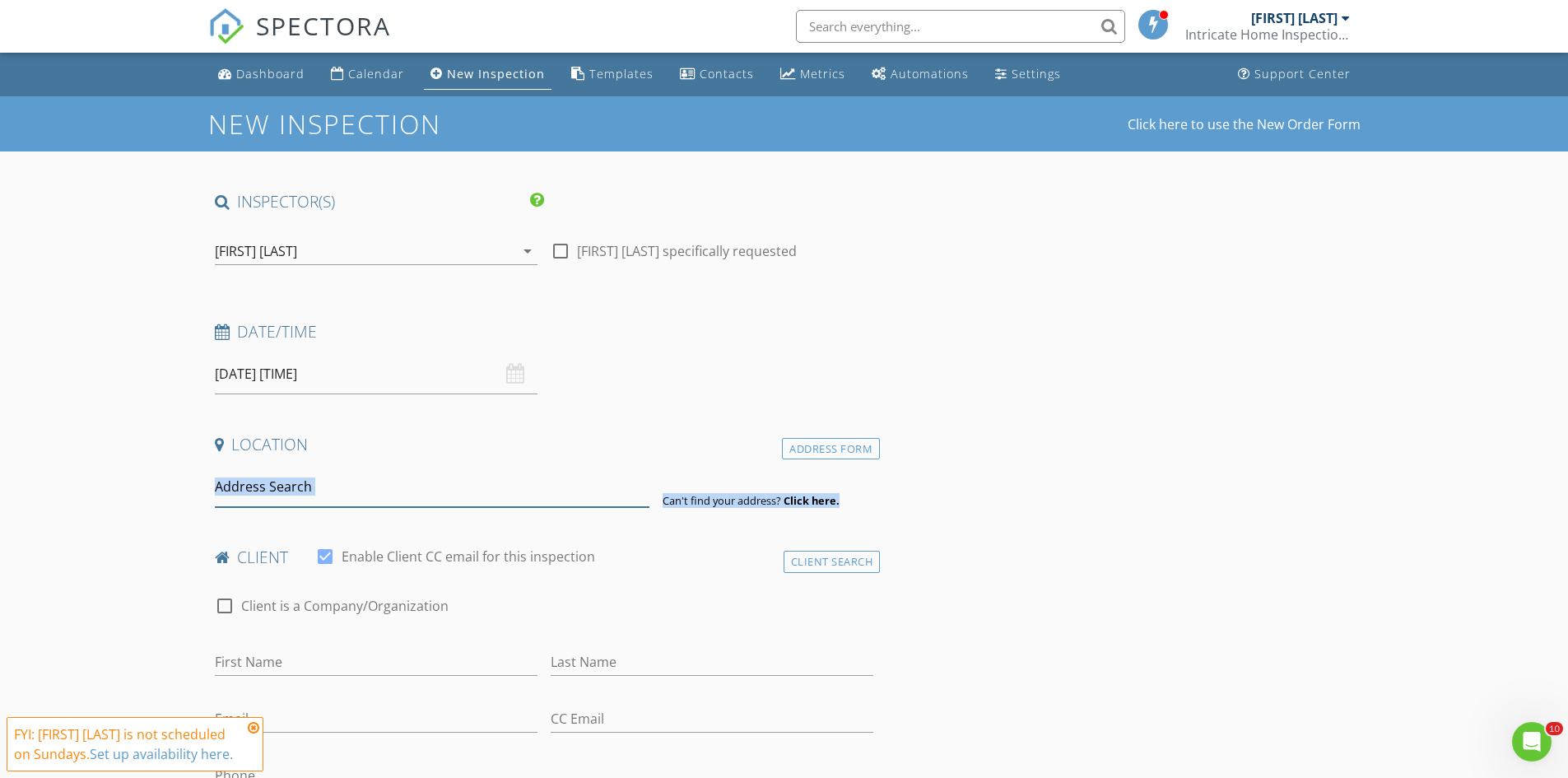 click at bounding box center (432, 487) 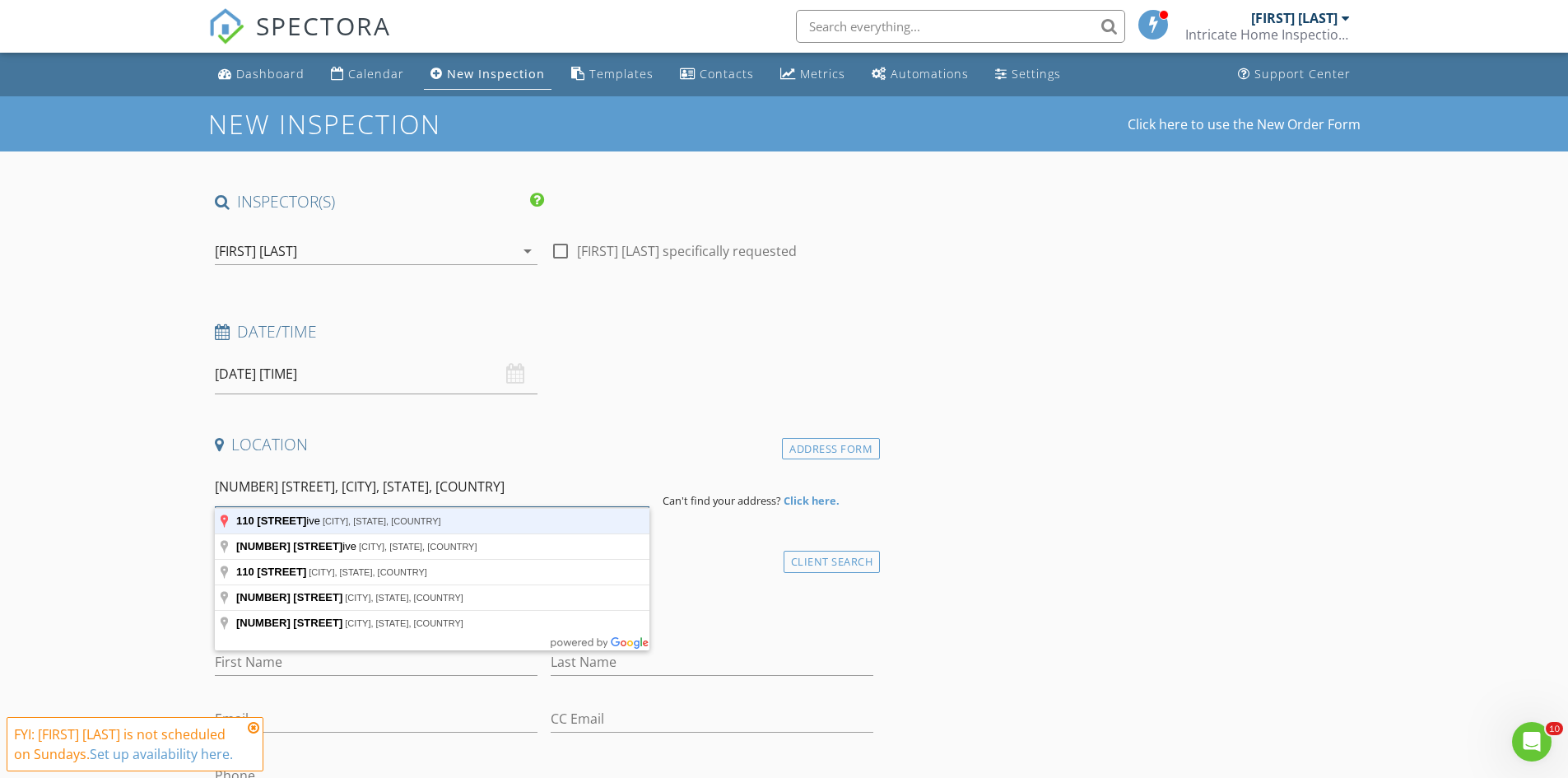 type on "110 Natchitoches Drive, Lafayette, LA, USA" 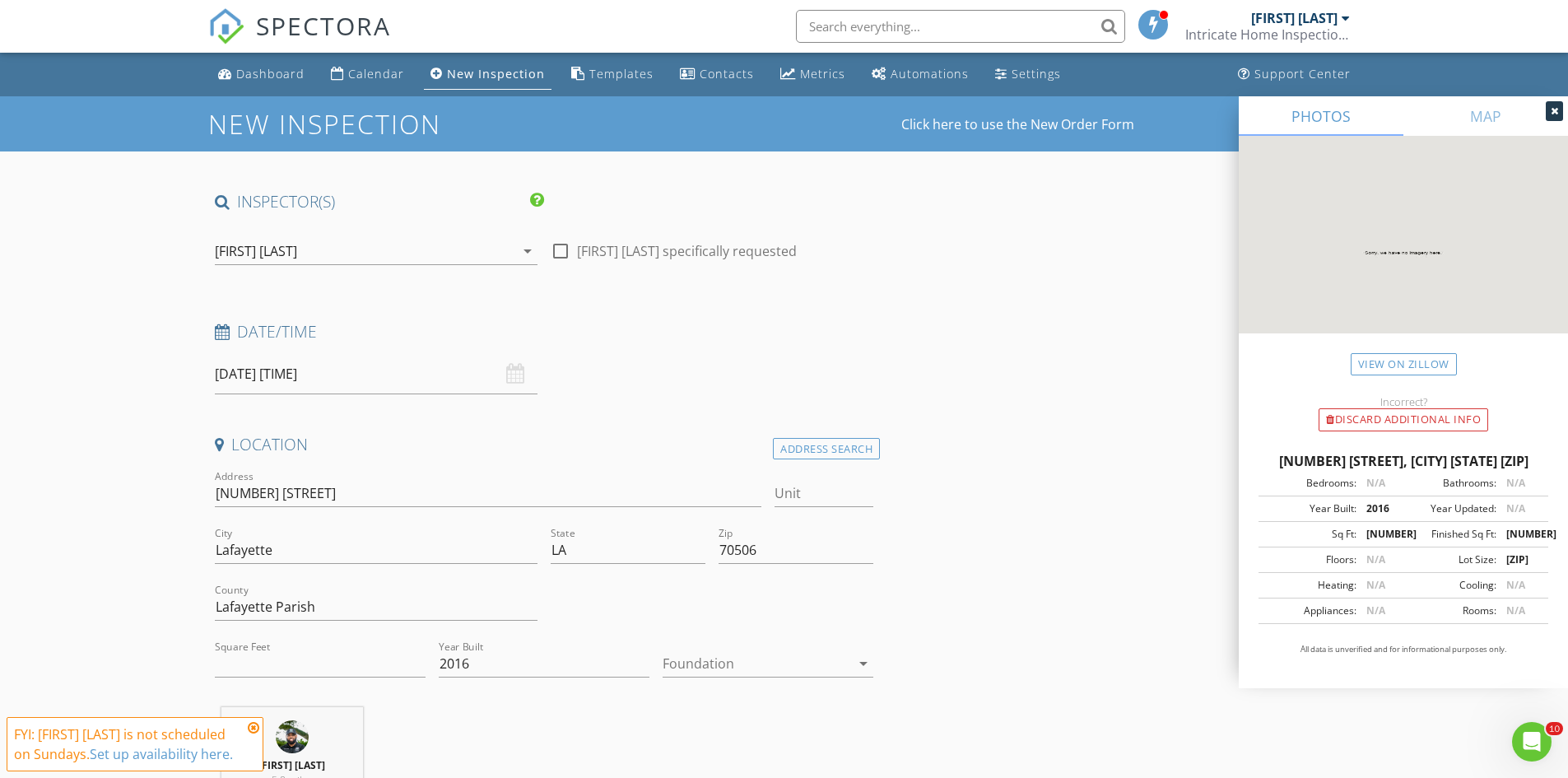 click at bounding box center [756, 664] 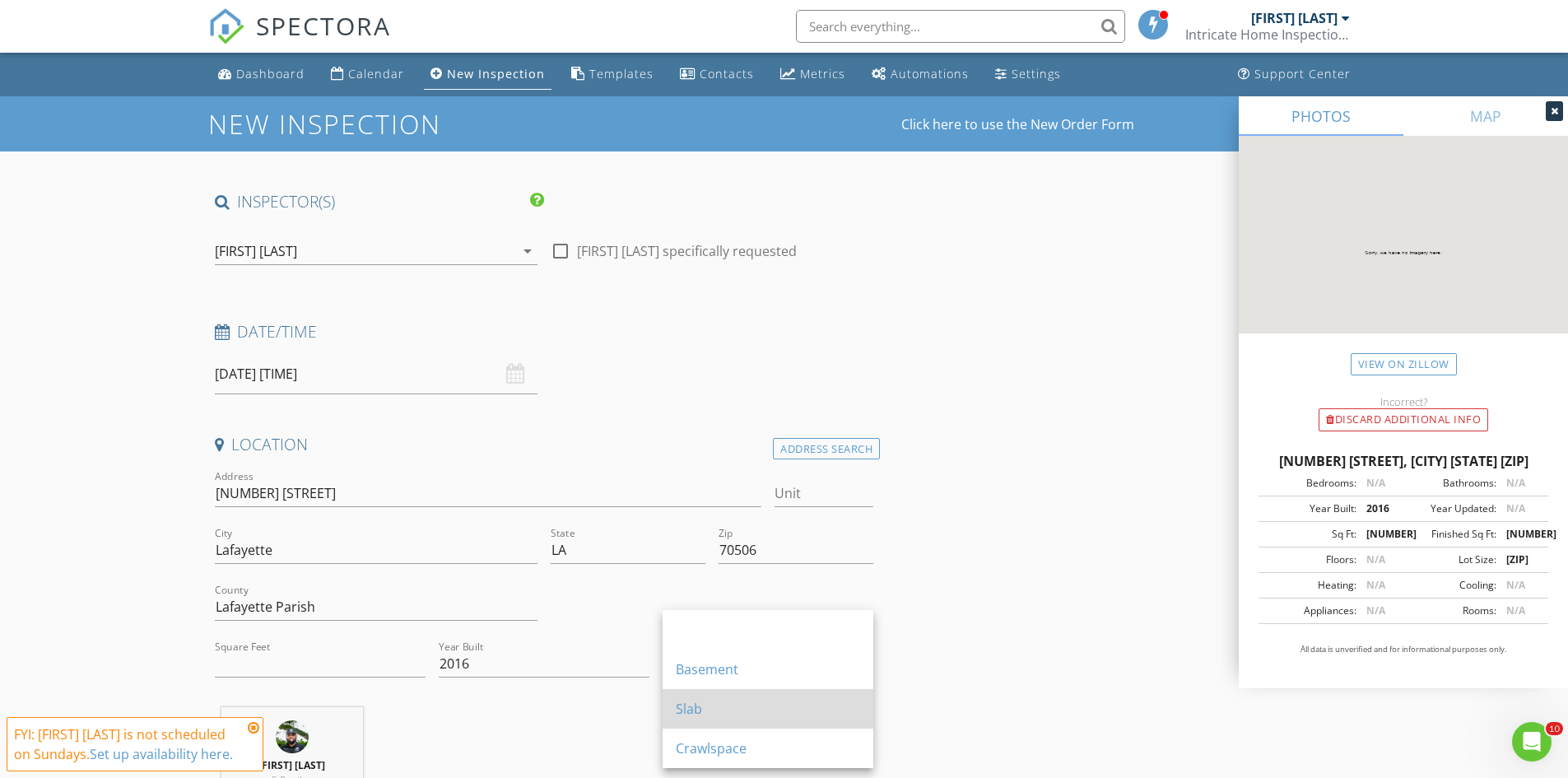 click on "Slab" at bounding box center (768, 709) 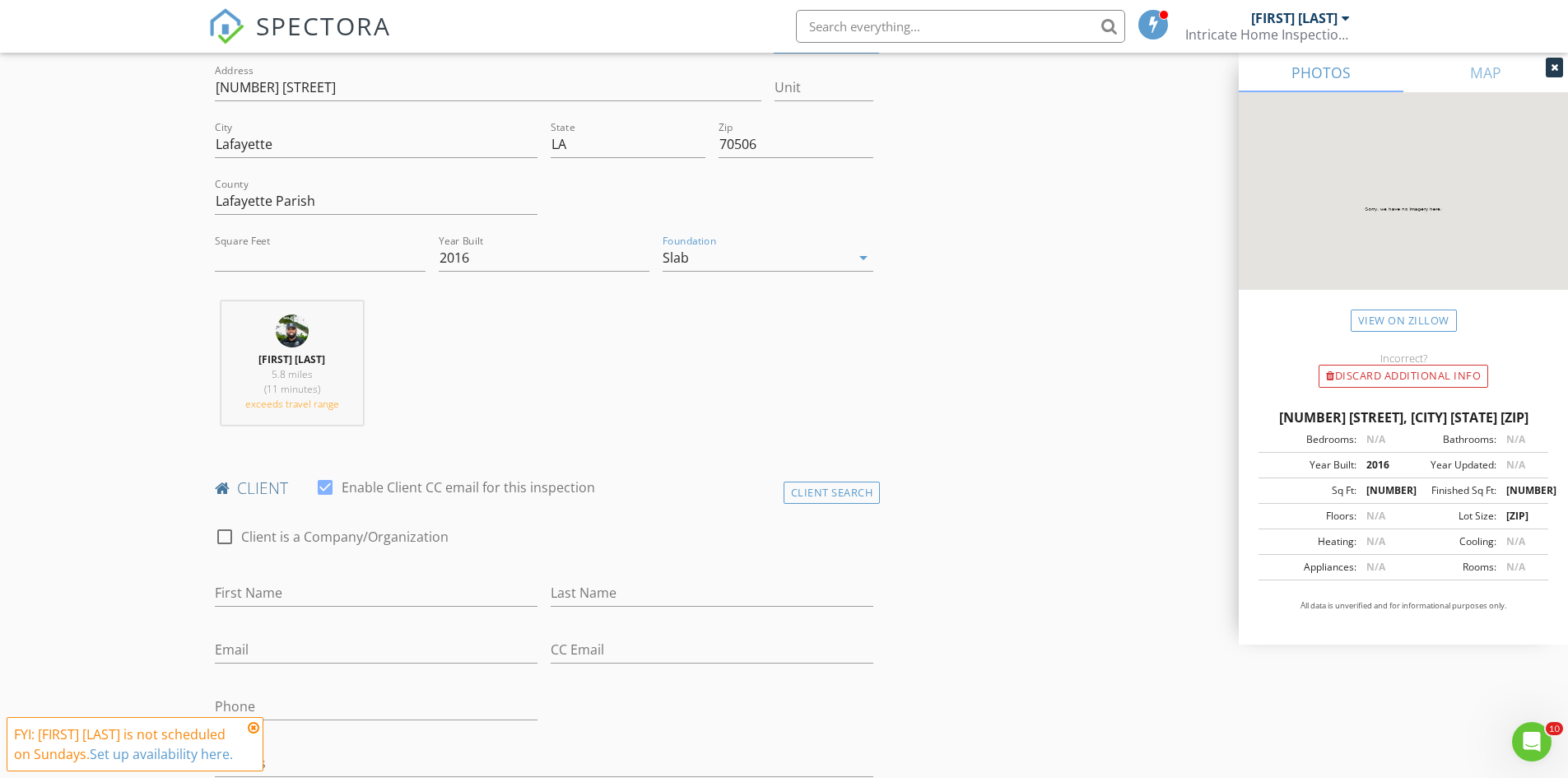 scroll, scrollTop: 412, scrollLeft: 0, axis: vertical 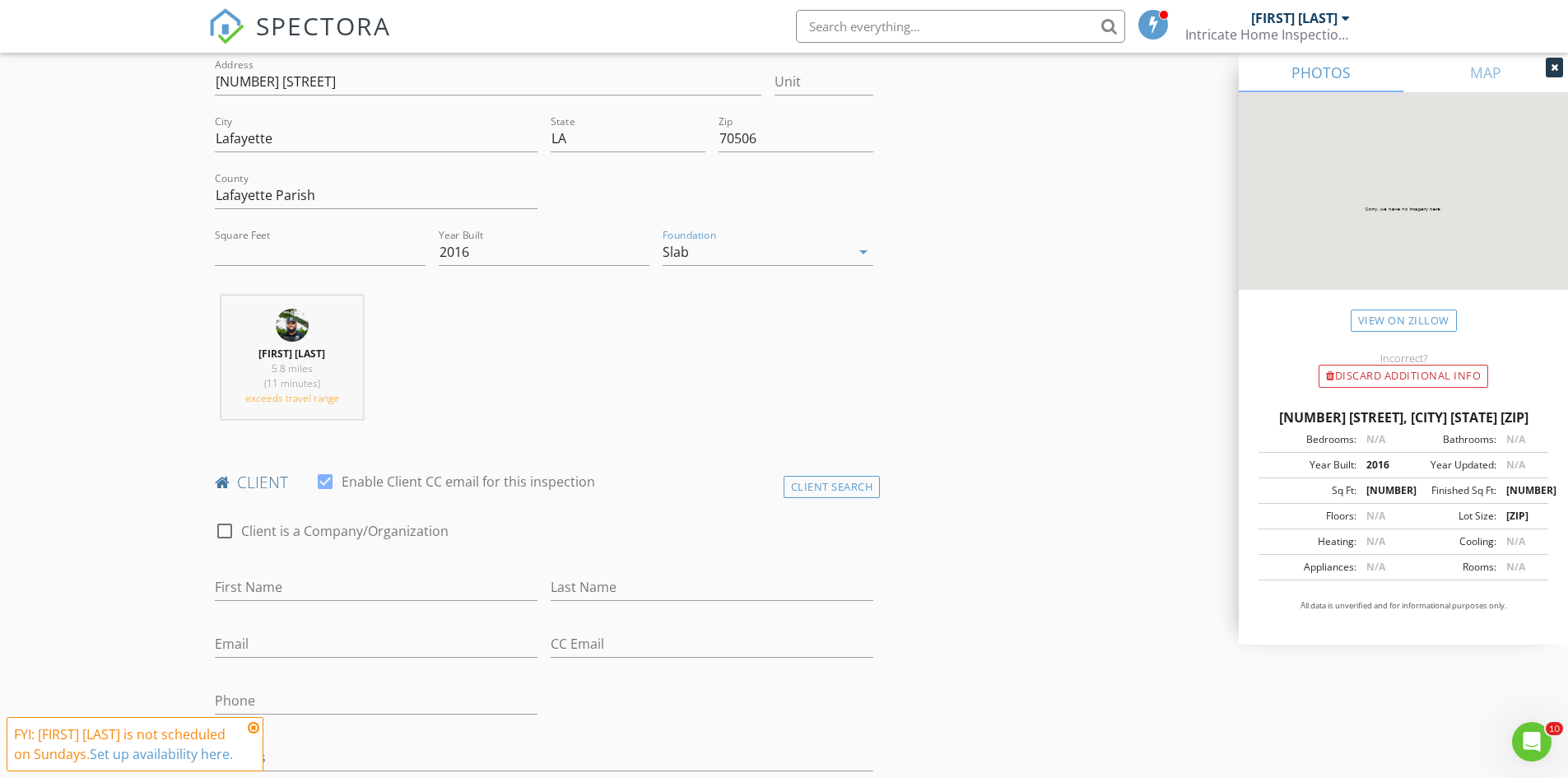 click on "First Name" at bounding box center [376, 590] 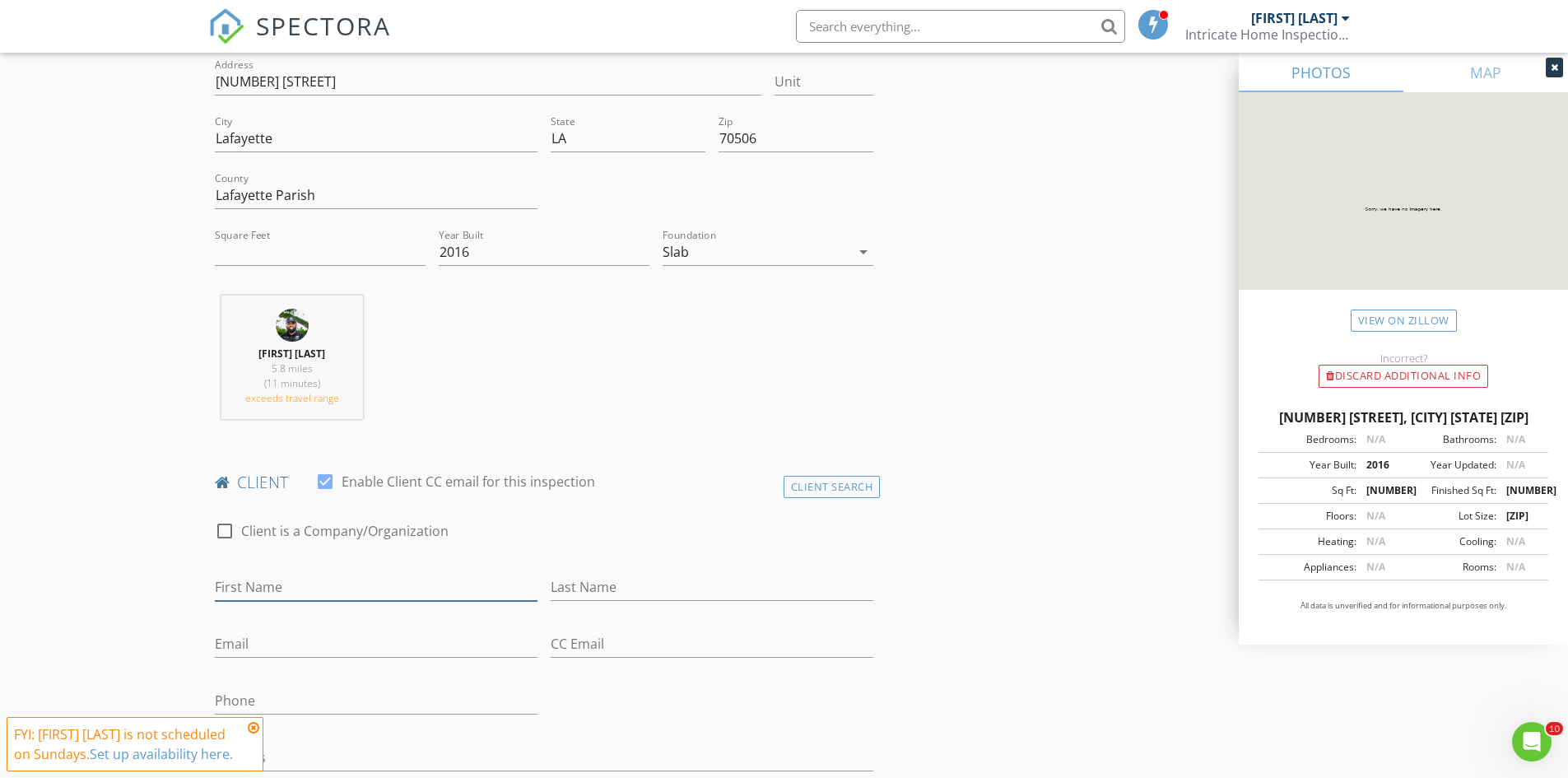 click on "First Name" at bounding box center (376, 587) 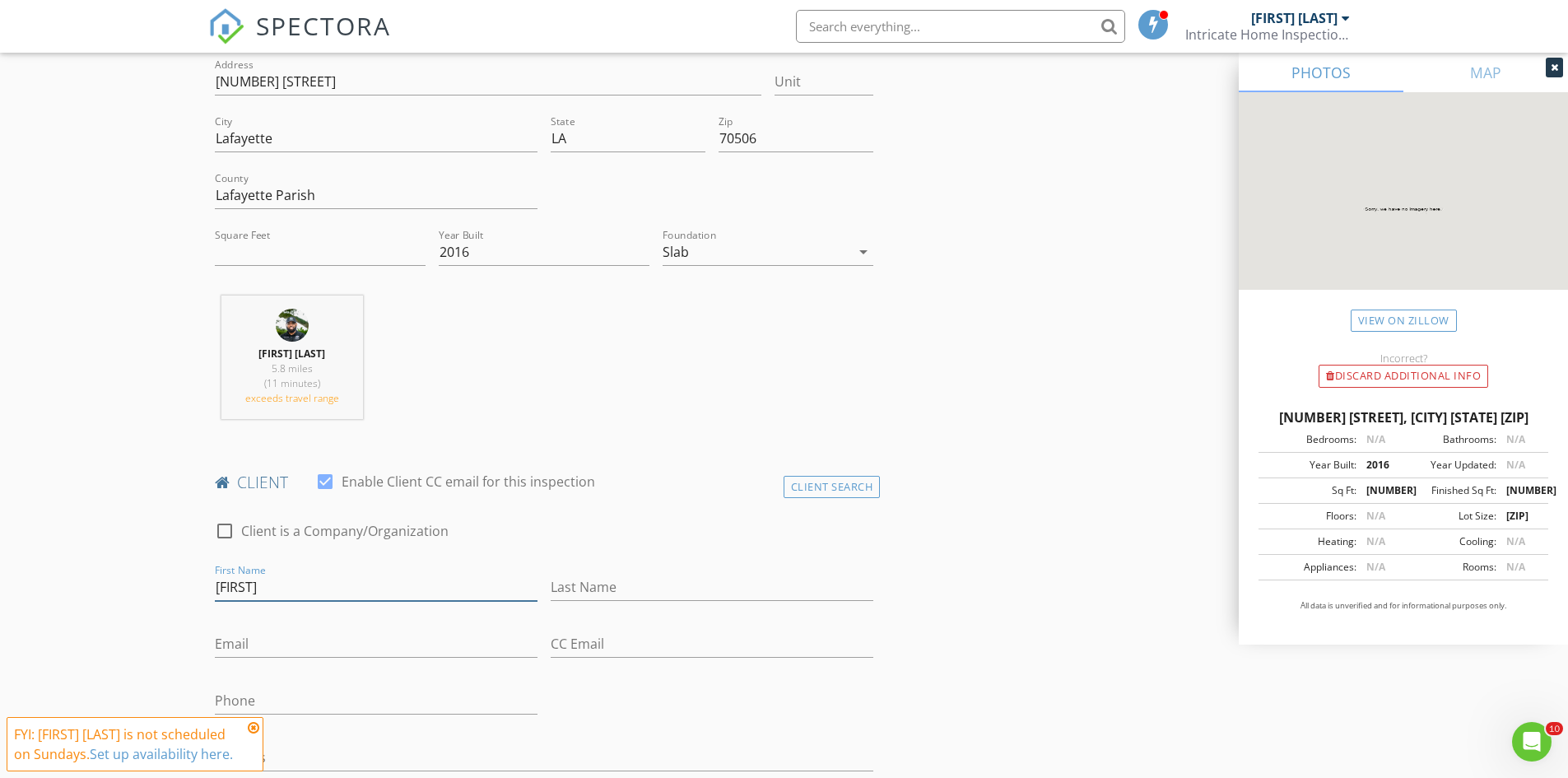 type on "[FIRST]" 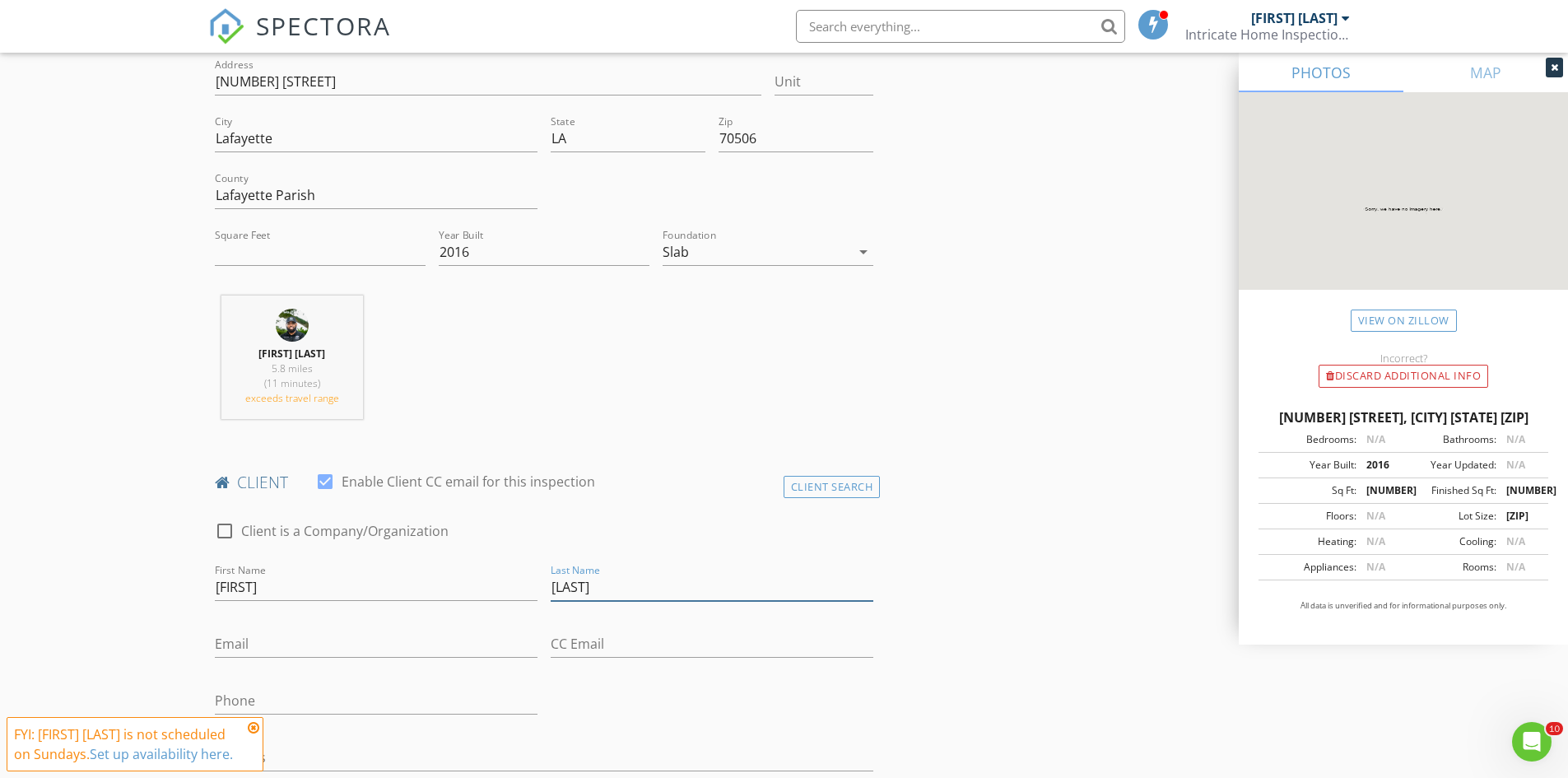 type on "[LAST]" 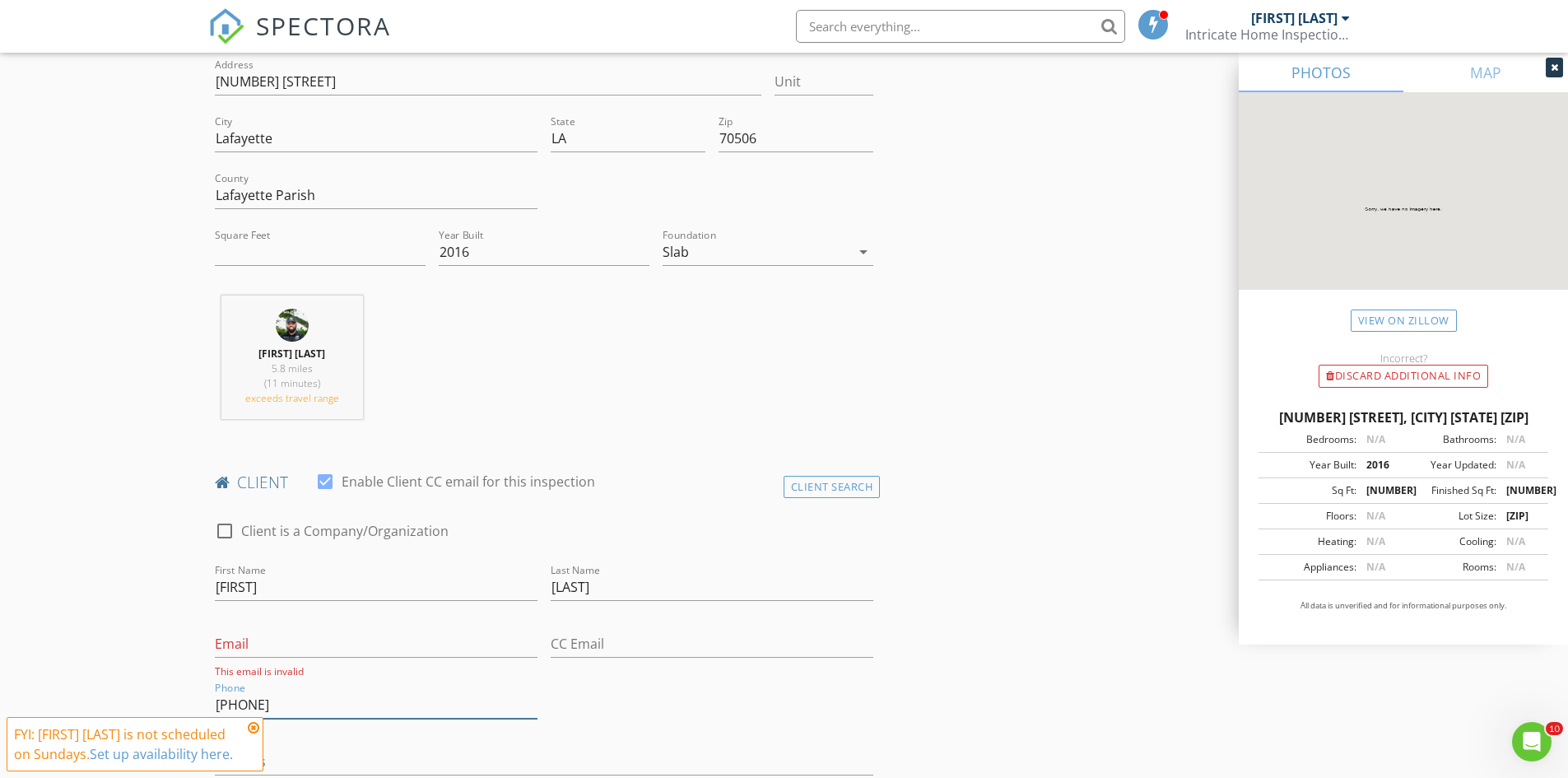 scroll, scrollTop: 741, scrollLeft: 0, axis: vertical 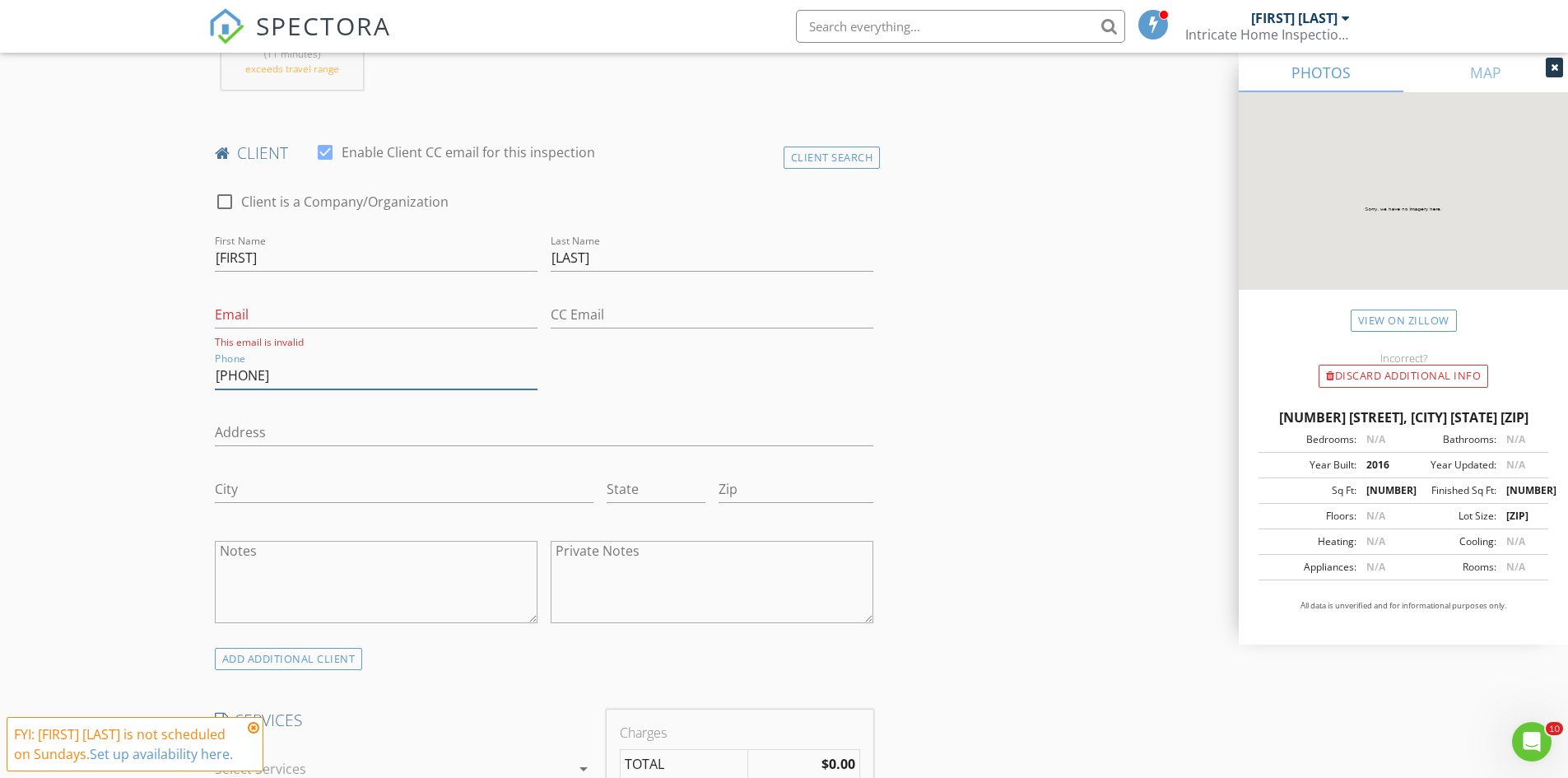 type on "[PHONE]" 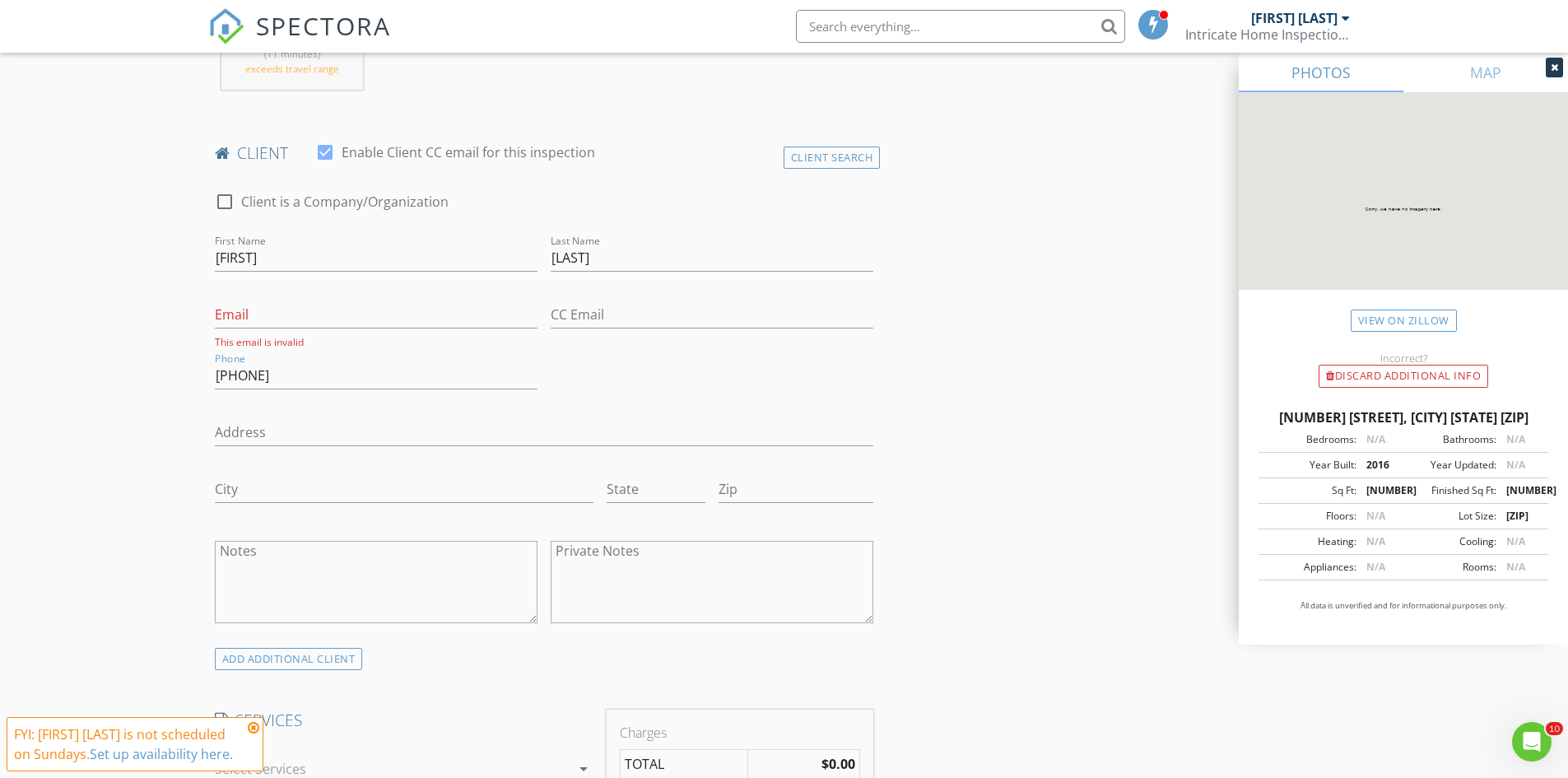 click on "ADD ADDITIONAL client" at bounding box center (289, 659) 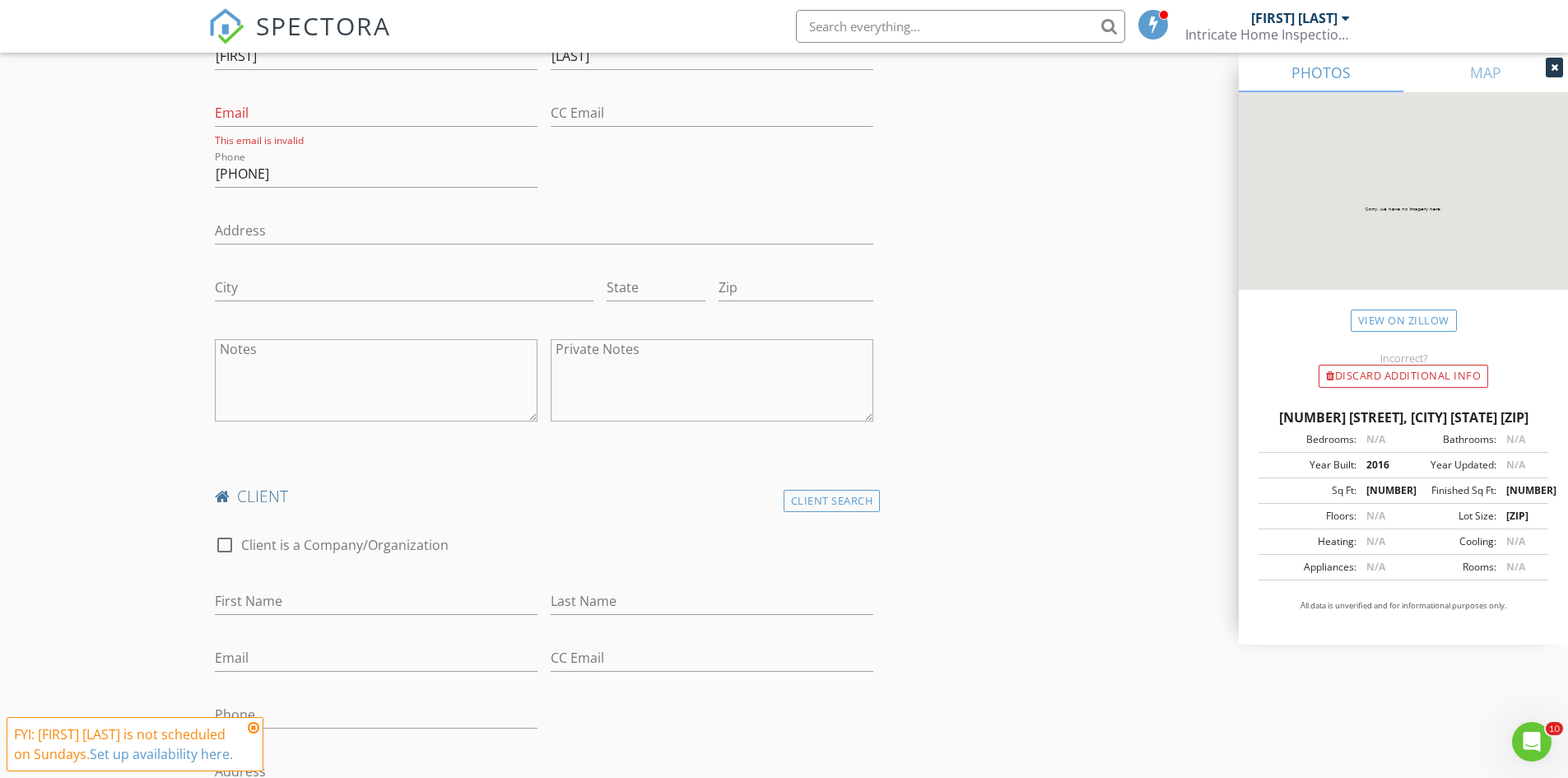 scroll, scrollTop: 988, scrollLeft: 0, axis: vertical 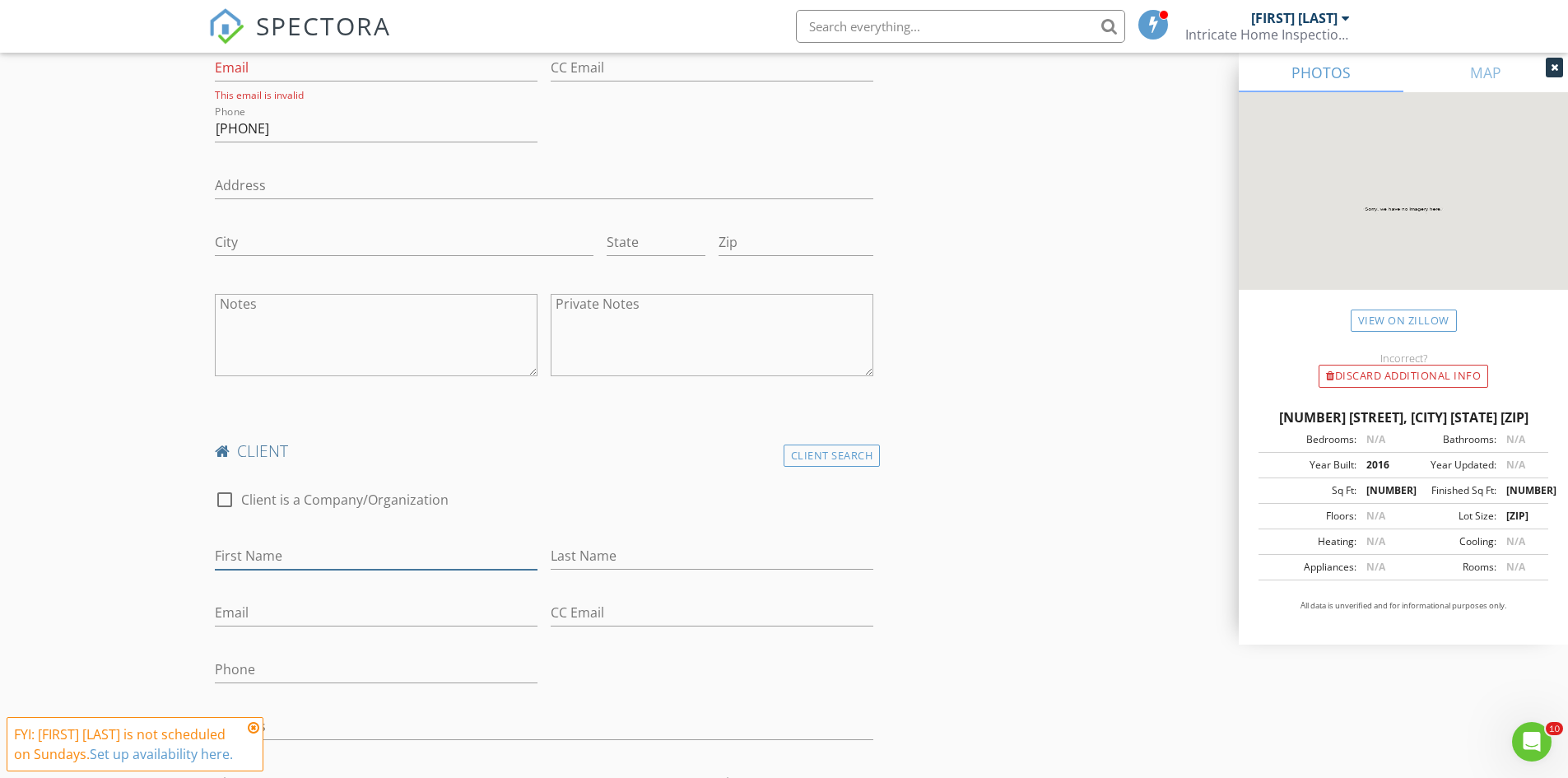 click on "First Name" at bounding box center (376, 556) 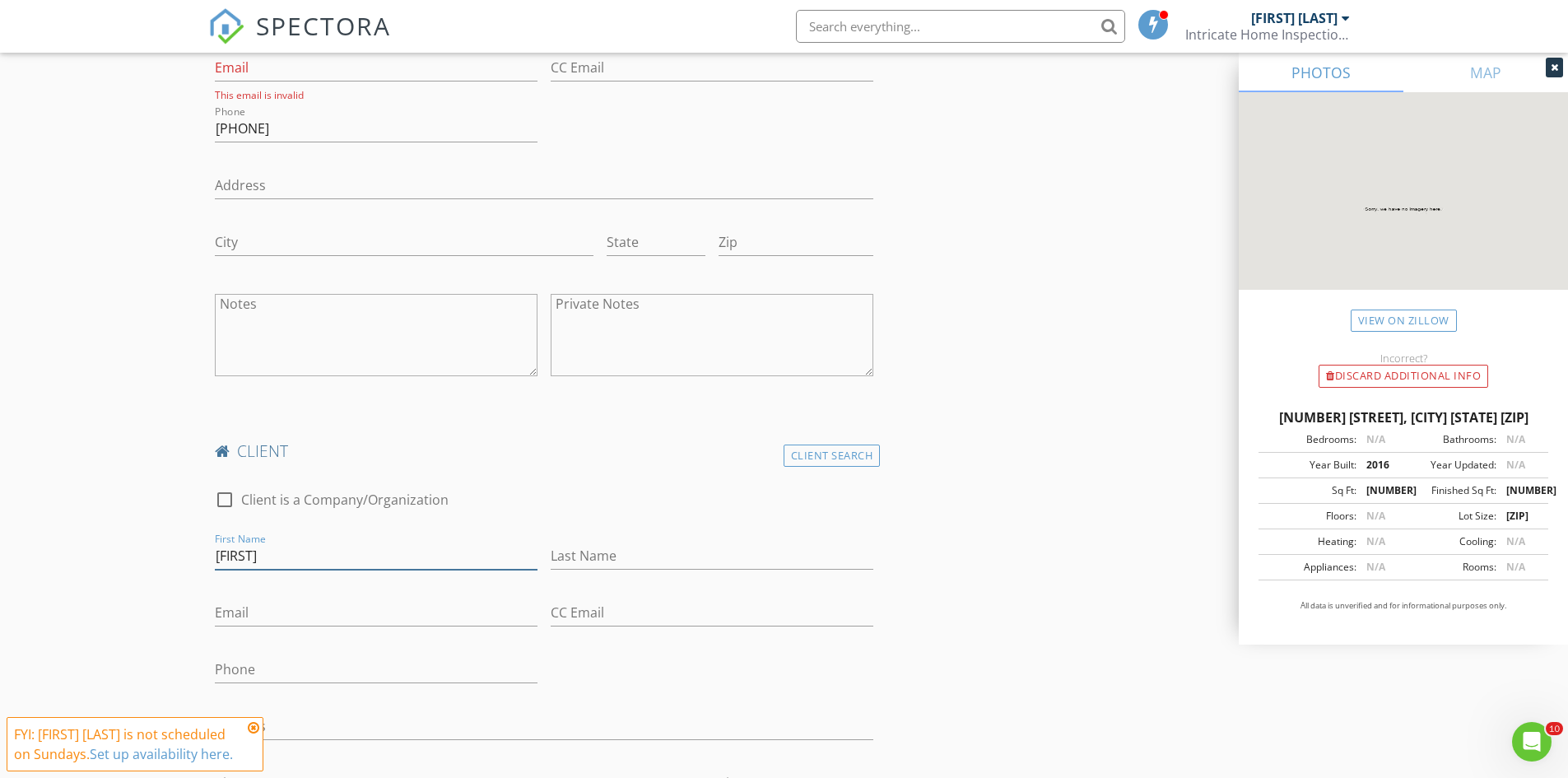 type on "Joey" 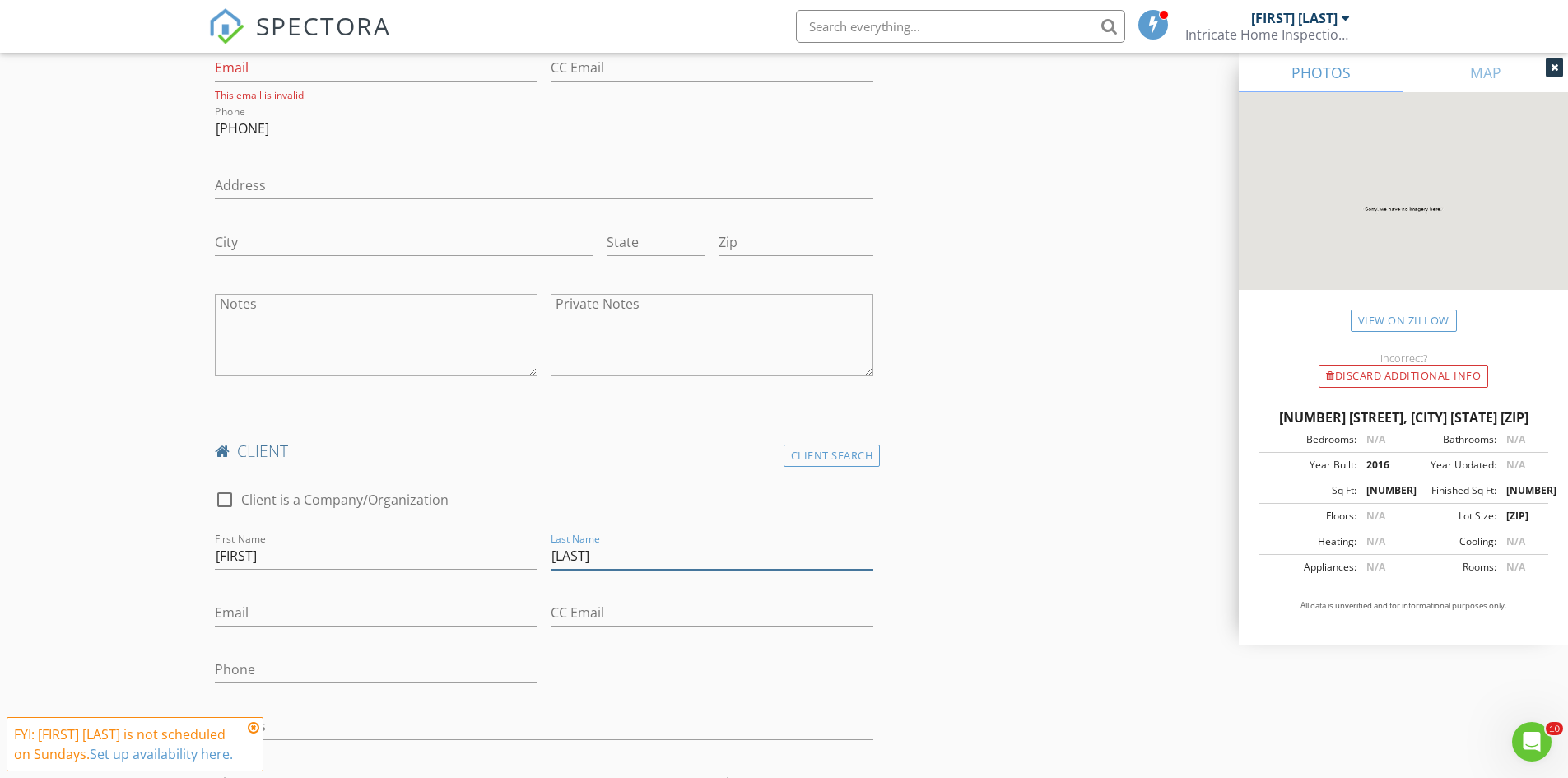 type on "[LAST]" 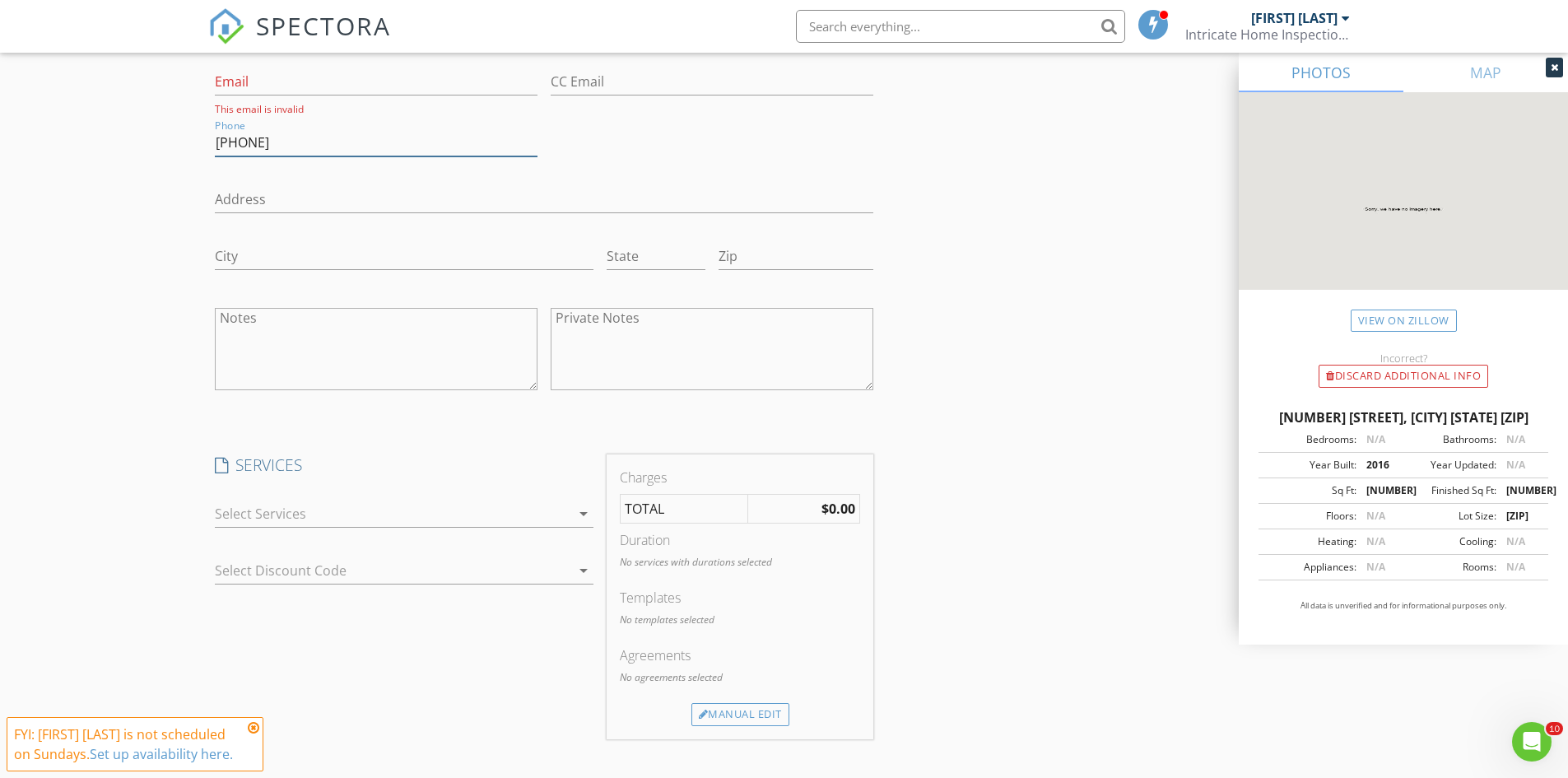 scroll, scrollTop: 1564, scrollLeft: 0, axis: vertical 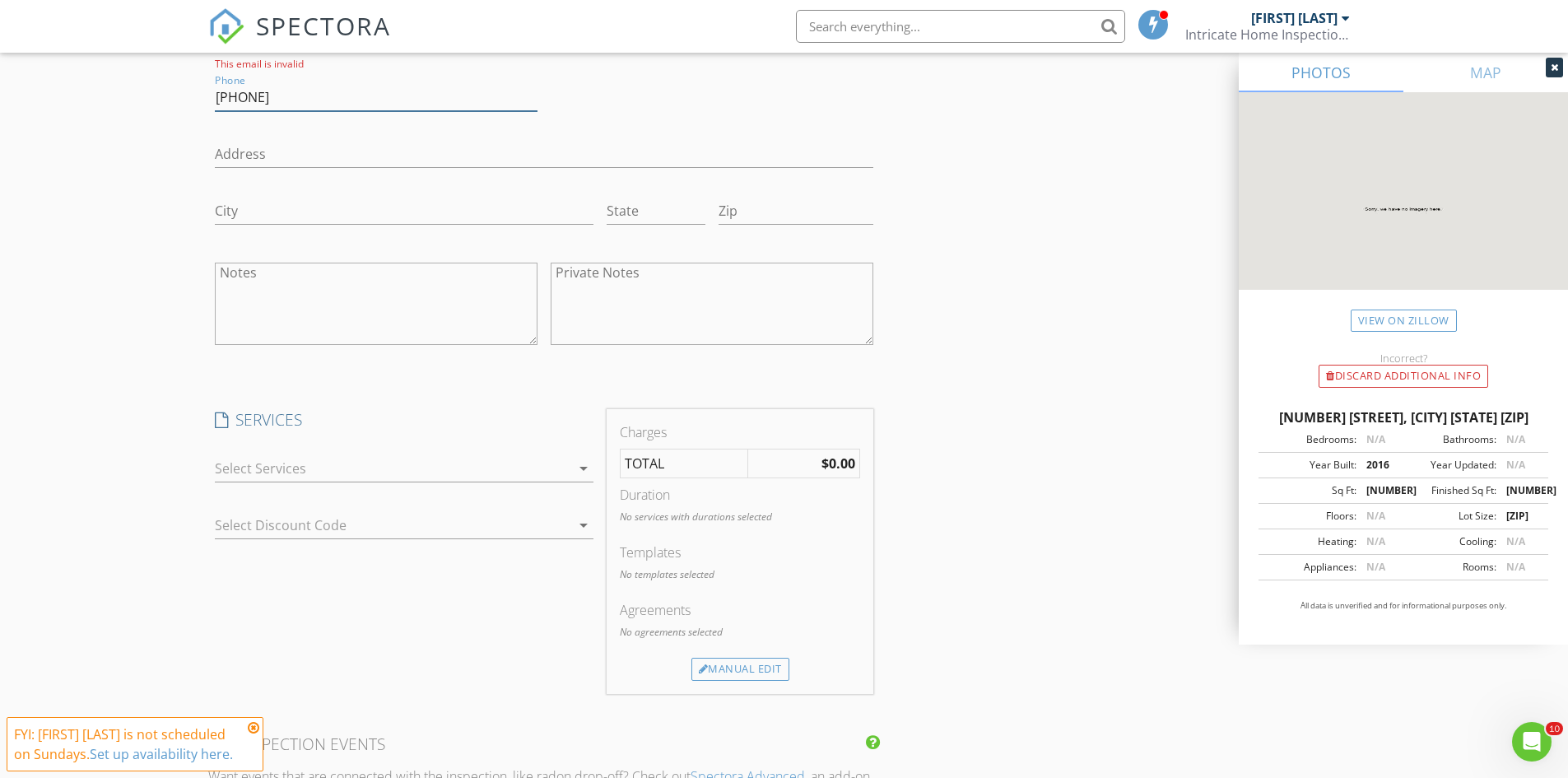 type on "[PHONE]" 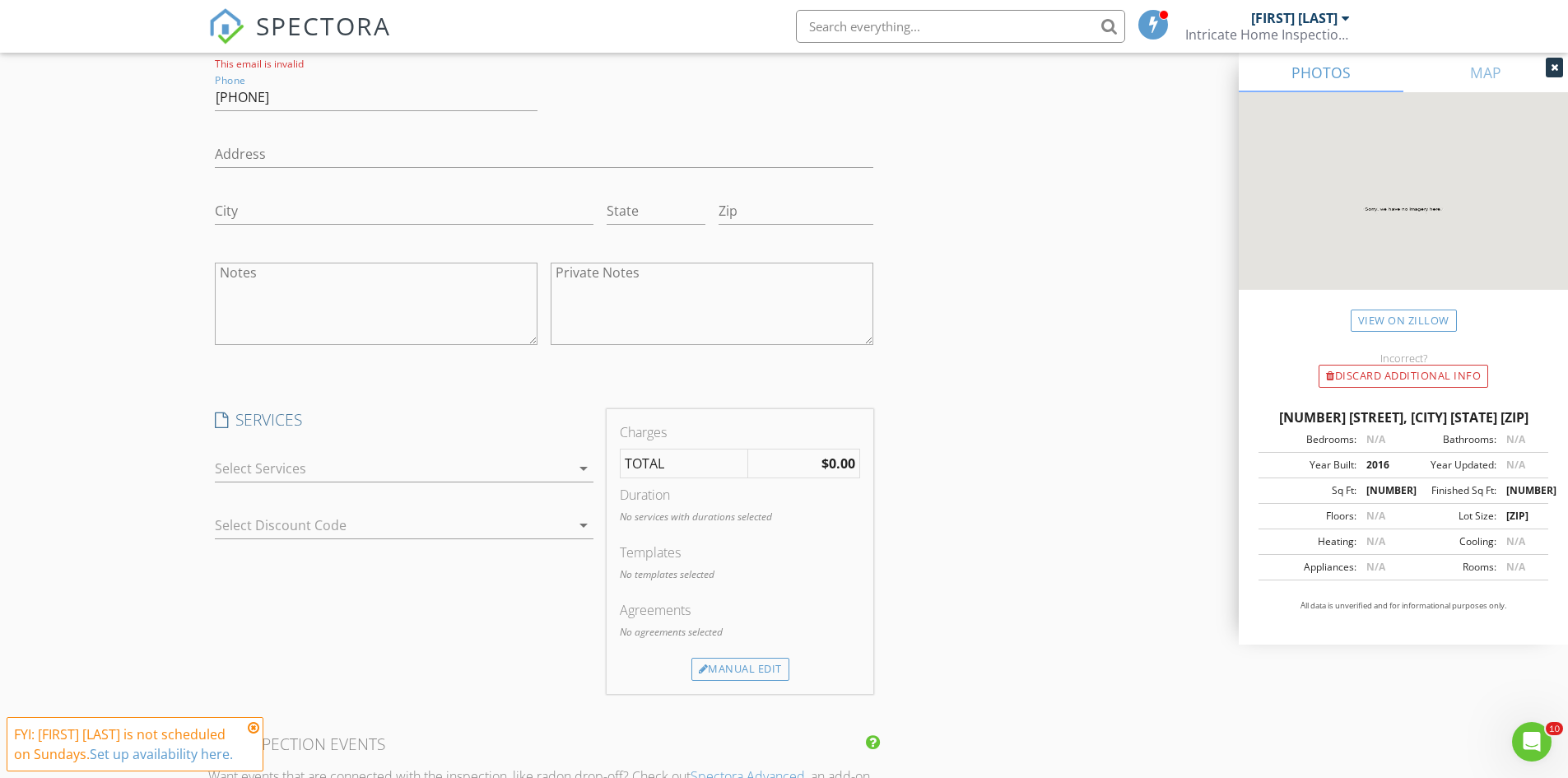 click at bounding box center (393, 468) 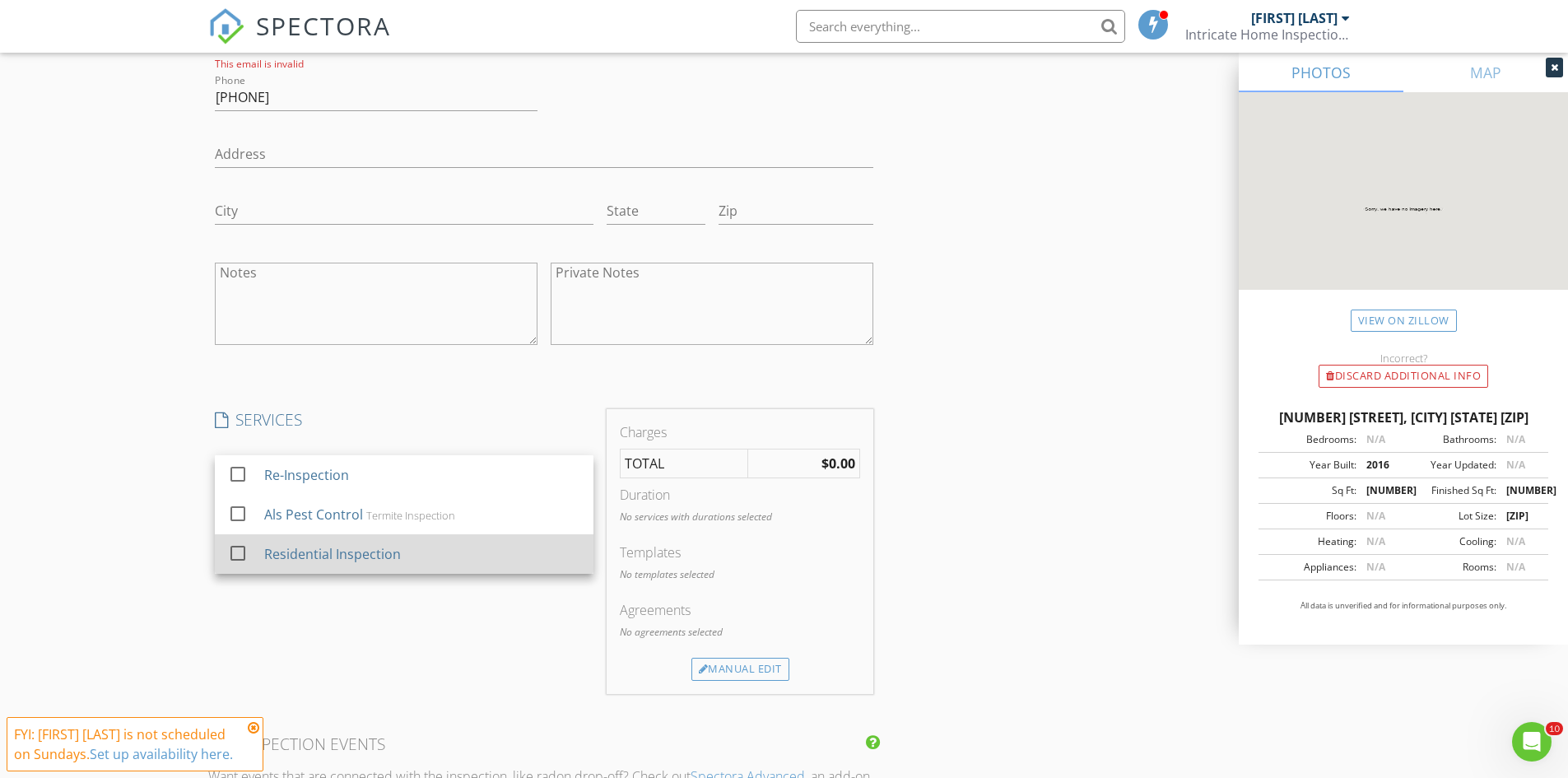 click on "Residential Inspection" at bounding box center (421, 554) 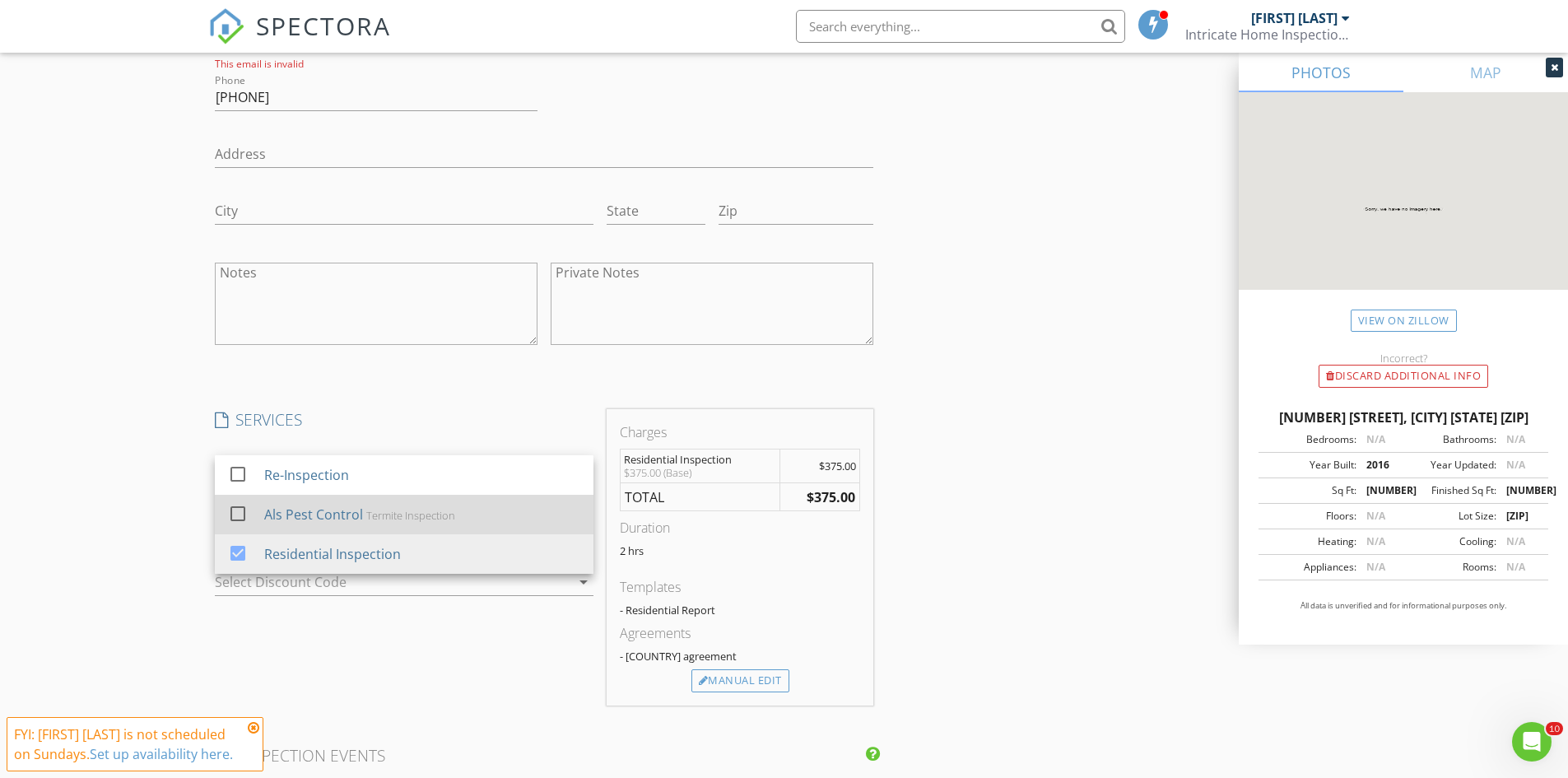 click on "Termite Inspection" at bounding box center [410, 515] 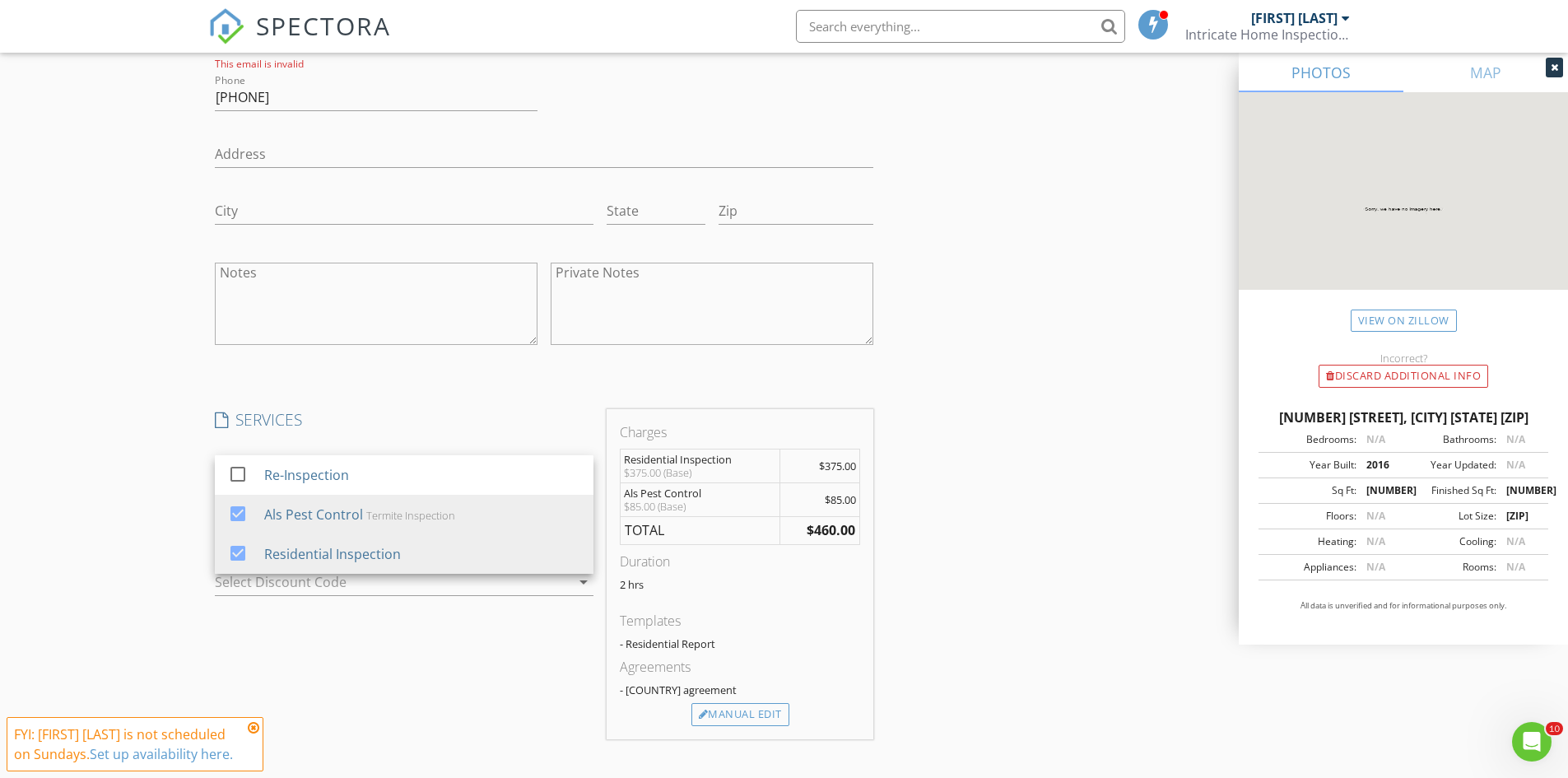 drag, startPoint x: 967, startPoint y: 483, endPoint x: 617, endPoint y: 543, distance: 355.10562 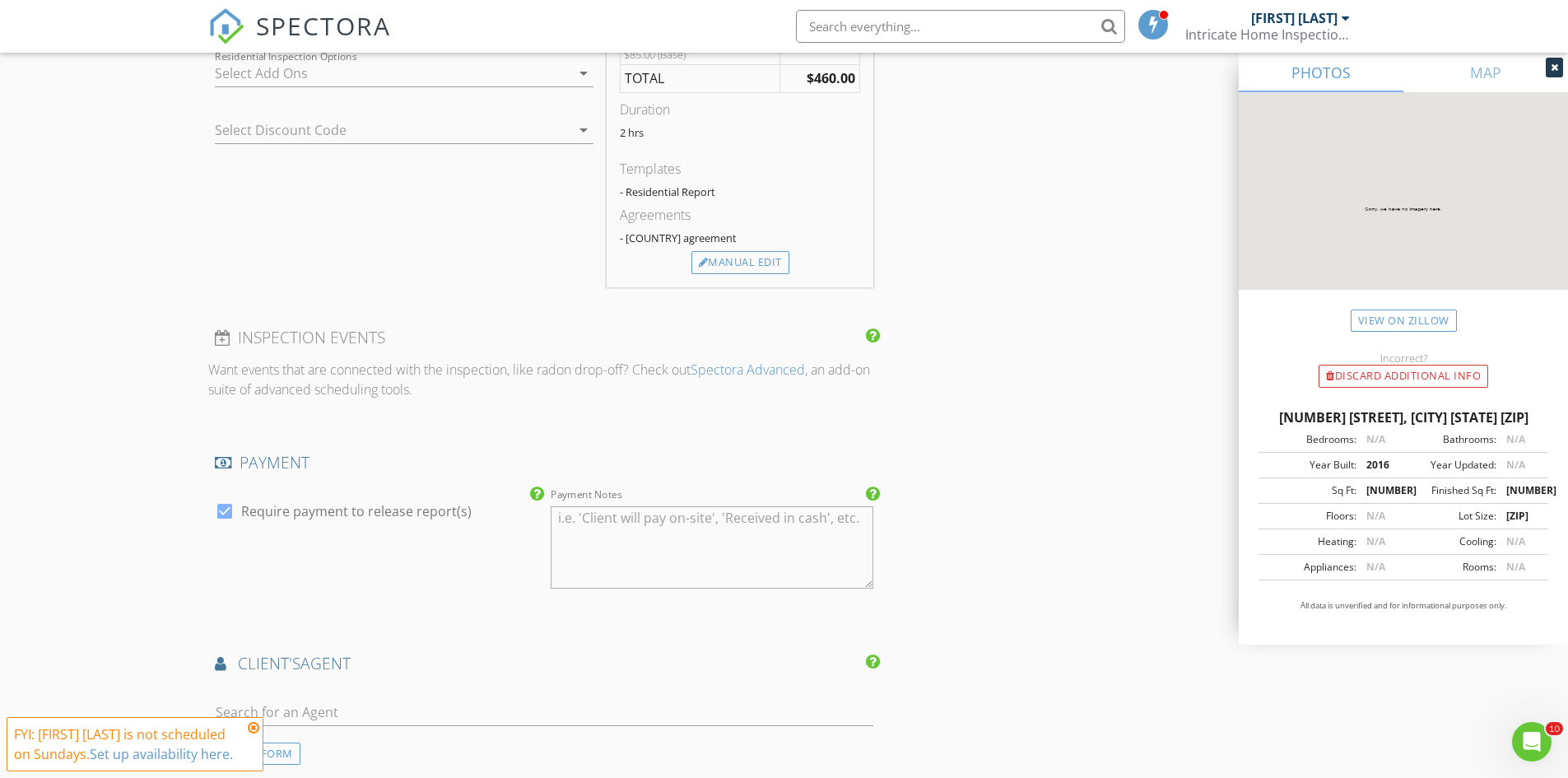 scroll, scrollTop: 2058, scrollLeft: 0, axis: vertical 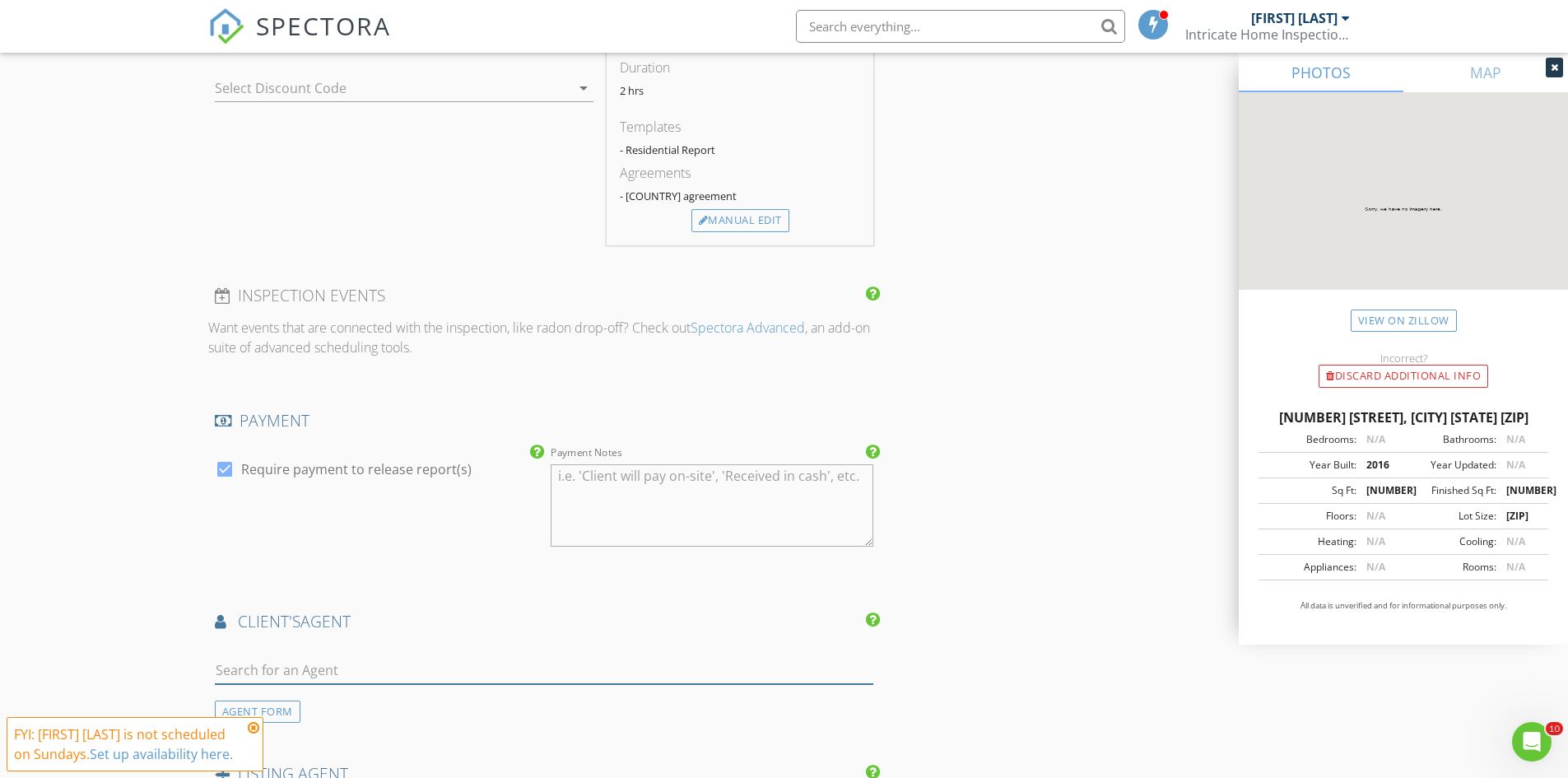 click at bounding box center (544, 670) 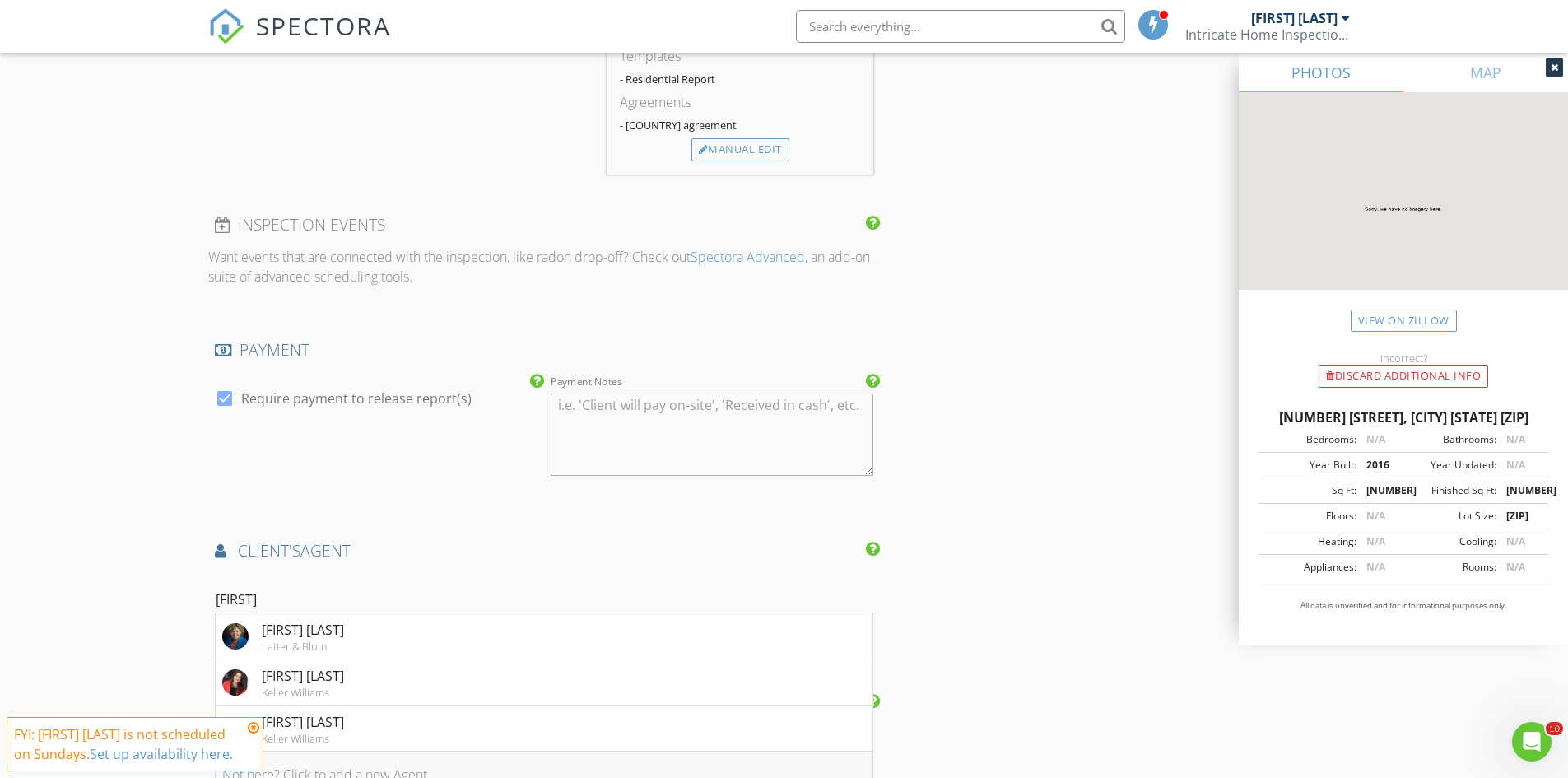 scroll, scrollTop: 2223, scrollLeft: 0, axis: vertical 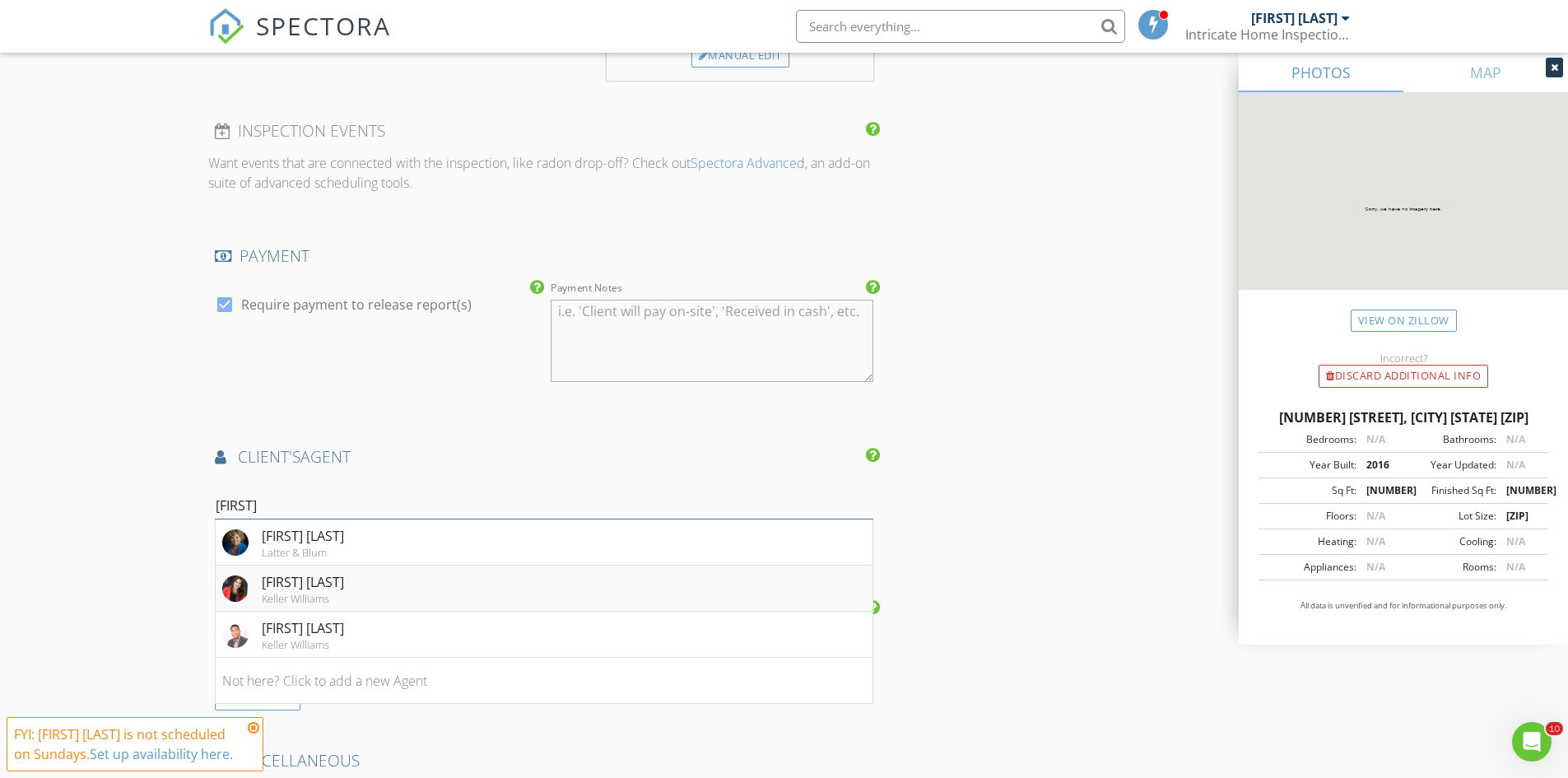 type on "deb" 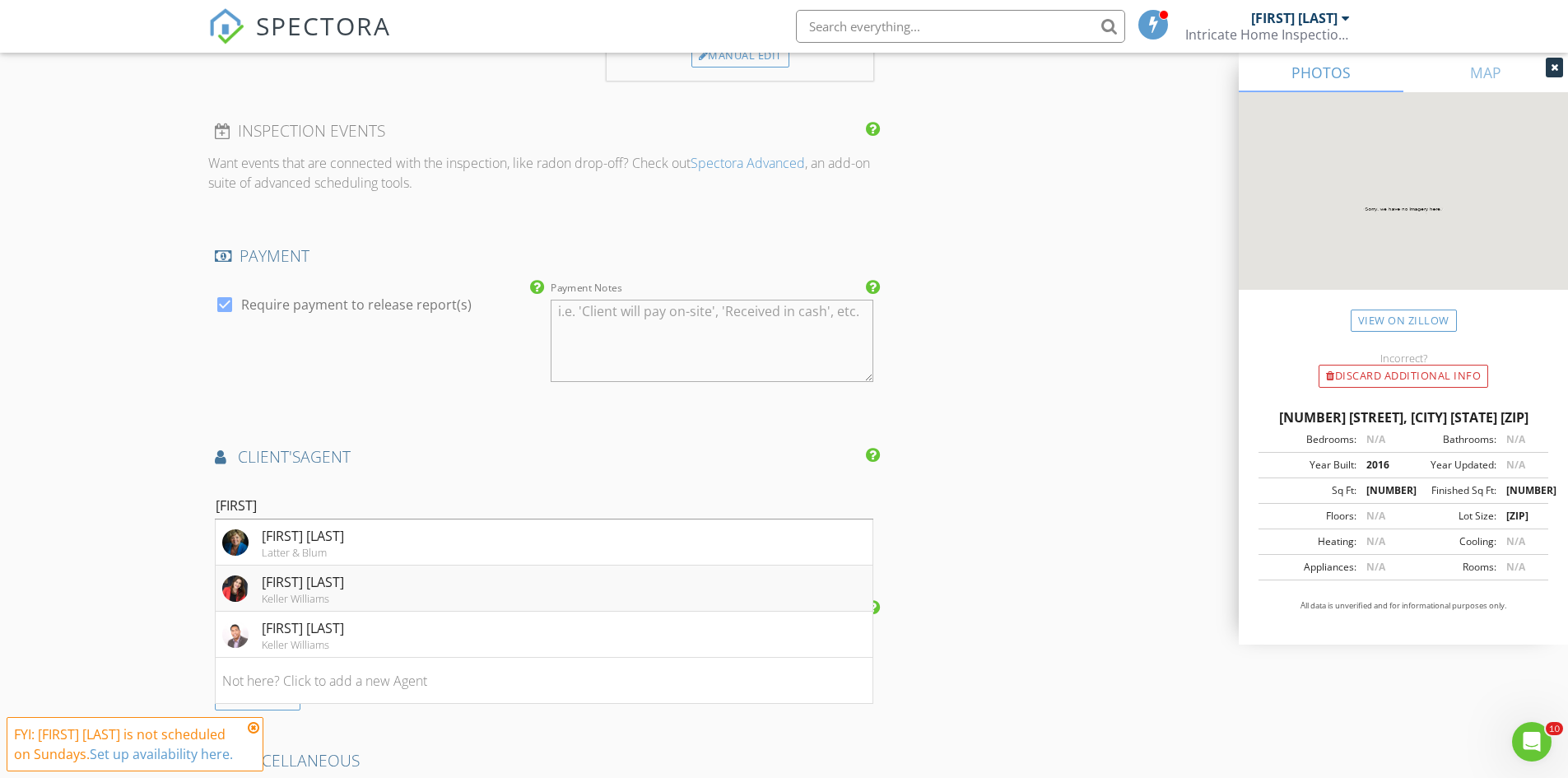 click on "[FIRST] [LAST] [LAST]" at bounding box center [303, 582] 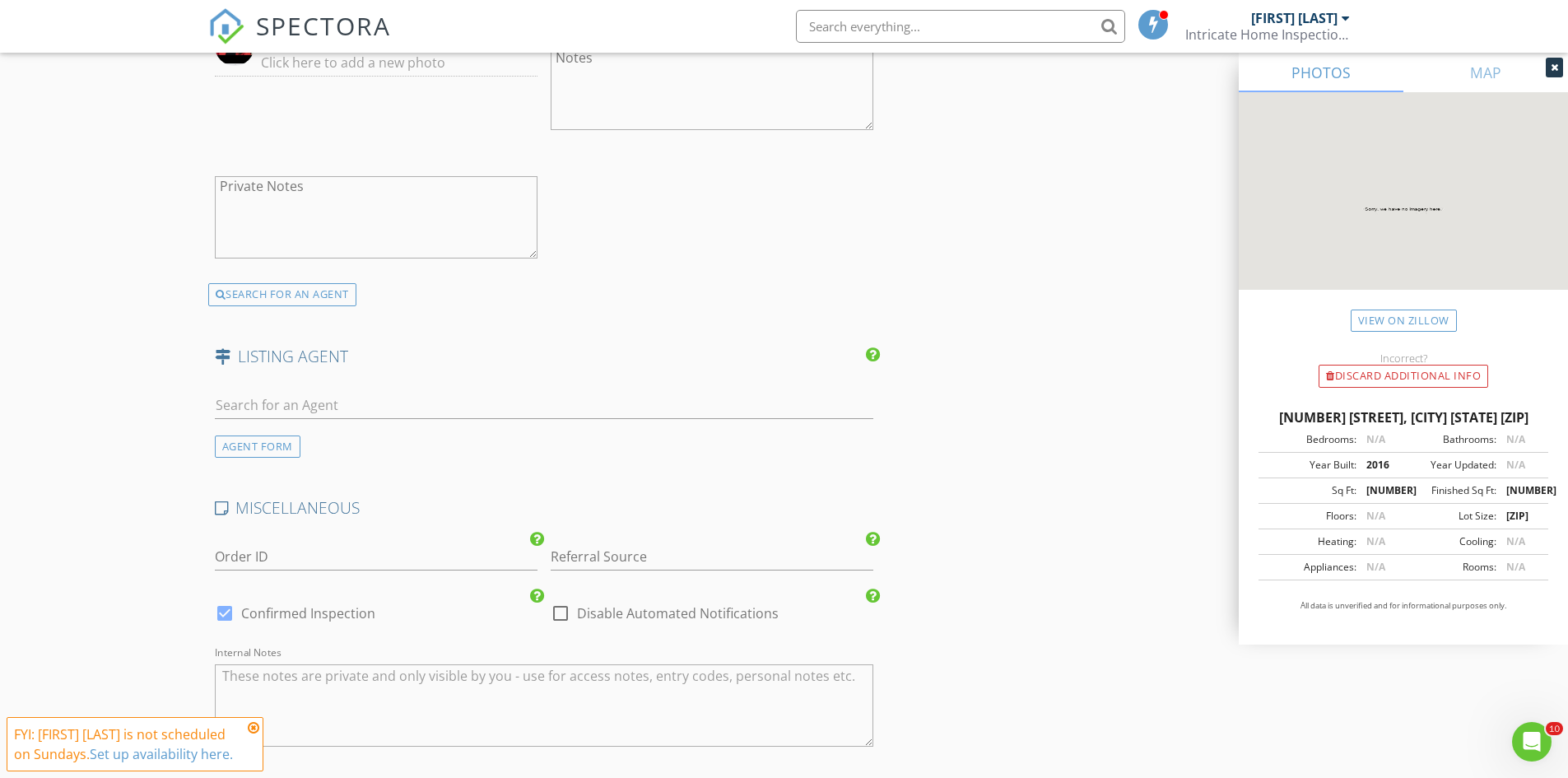 scroll, scrollTop: 3254, scrollLeft: 0, axis: vertical 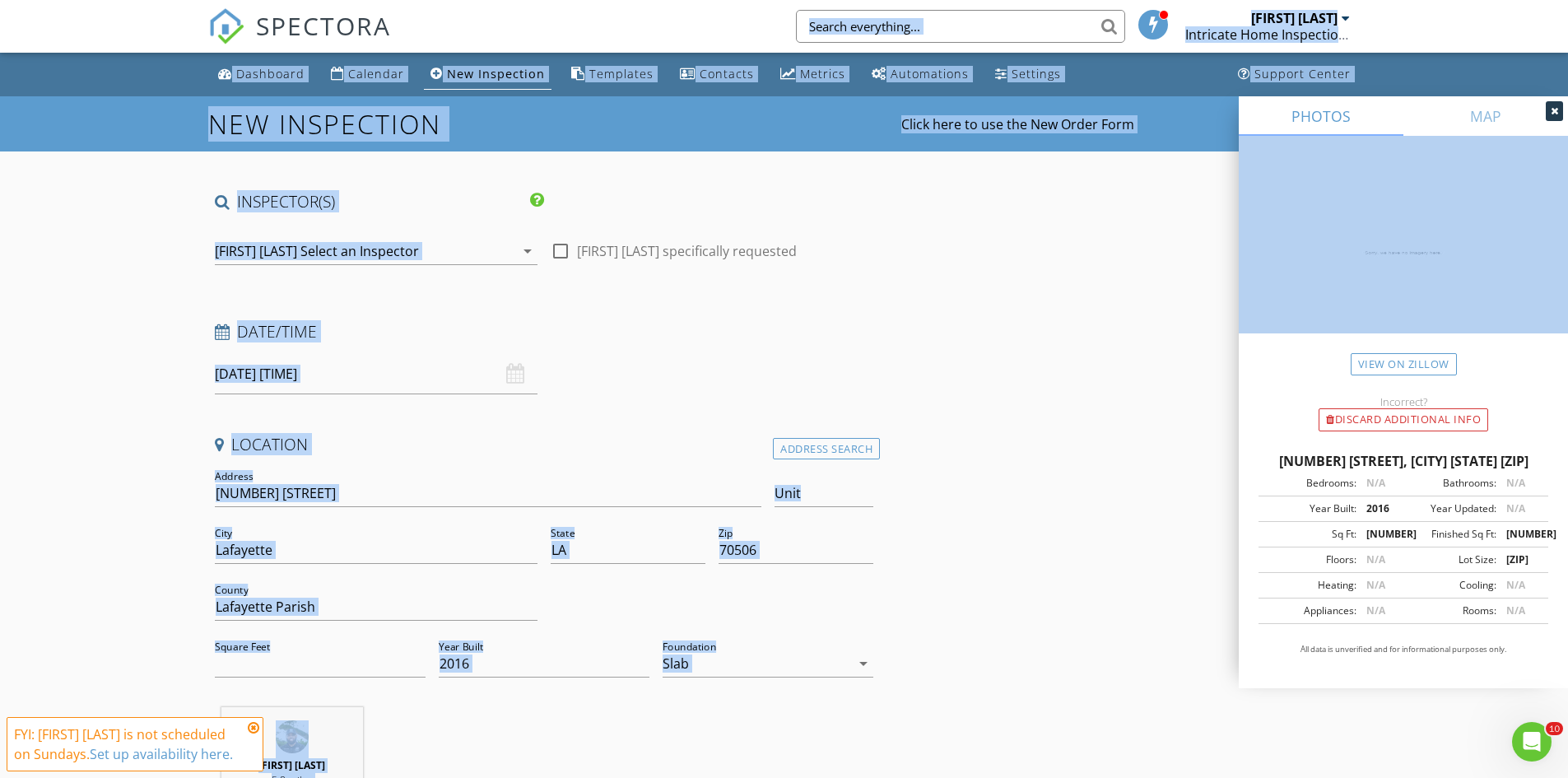 drag, startPoint x: 1547, startPoint y: 21, endPoint x: 1530, endPoint y: 169, distance: 148.97315 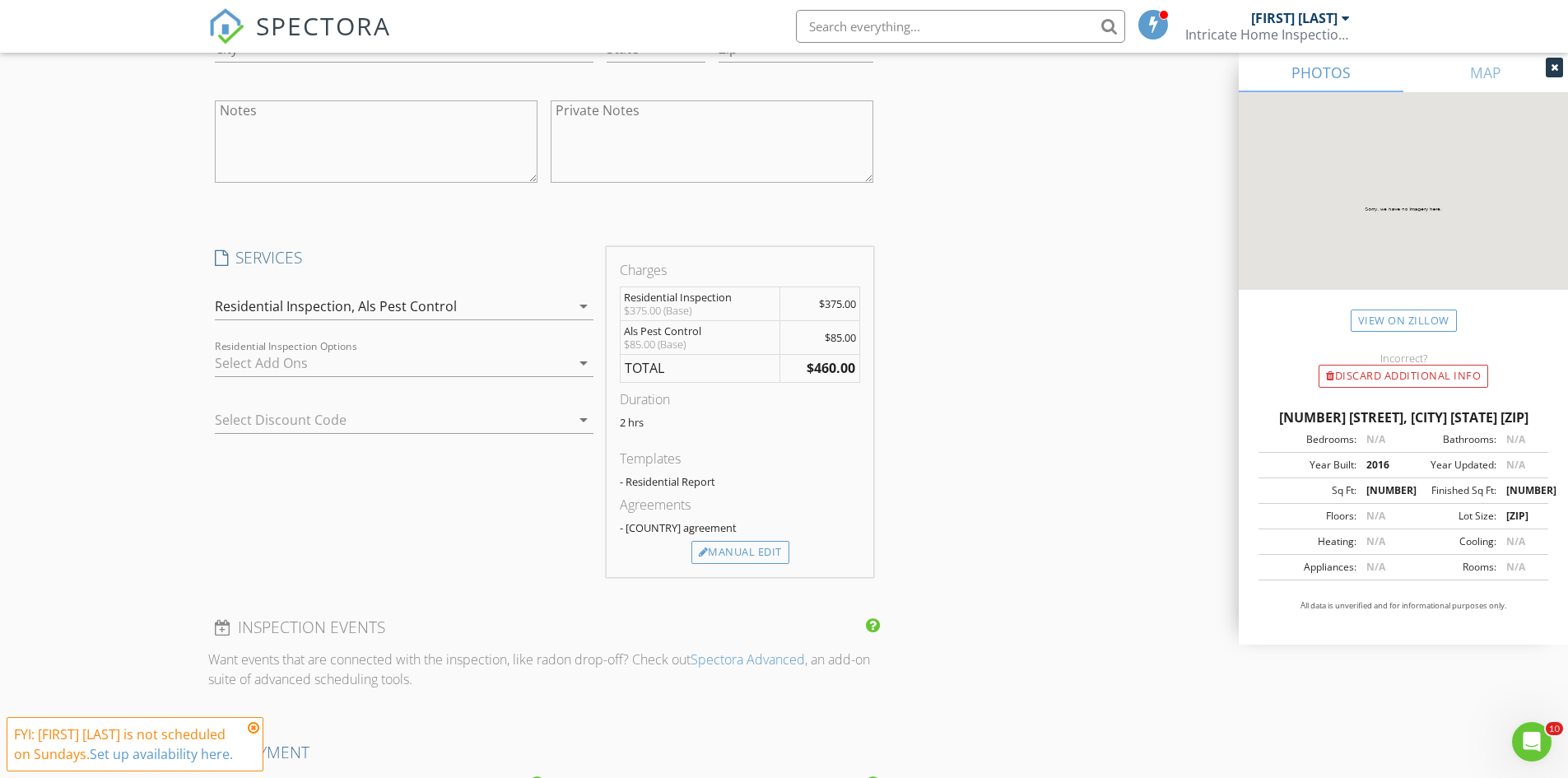 scroll, scrollTop: 1729, scrollLeft: 0, axis: vertical 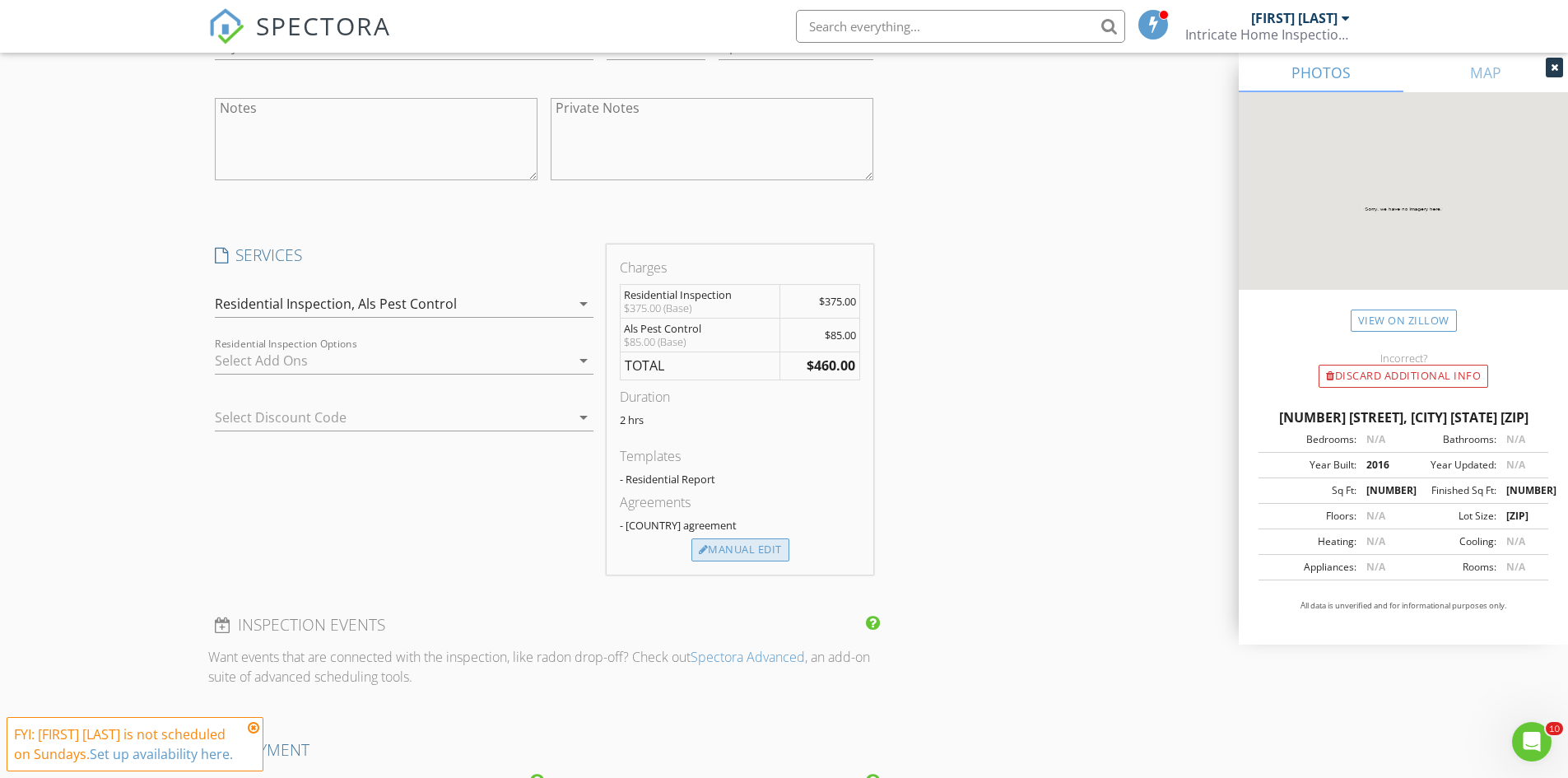 click on "Manual Edit" at bounding box center [740, 550] 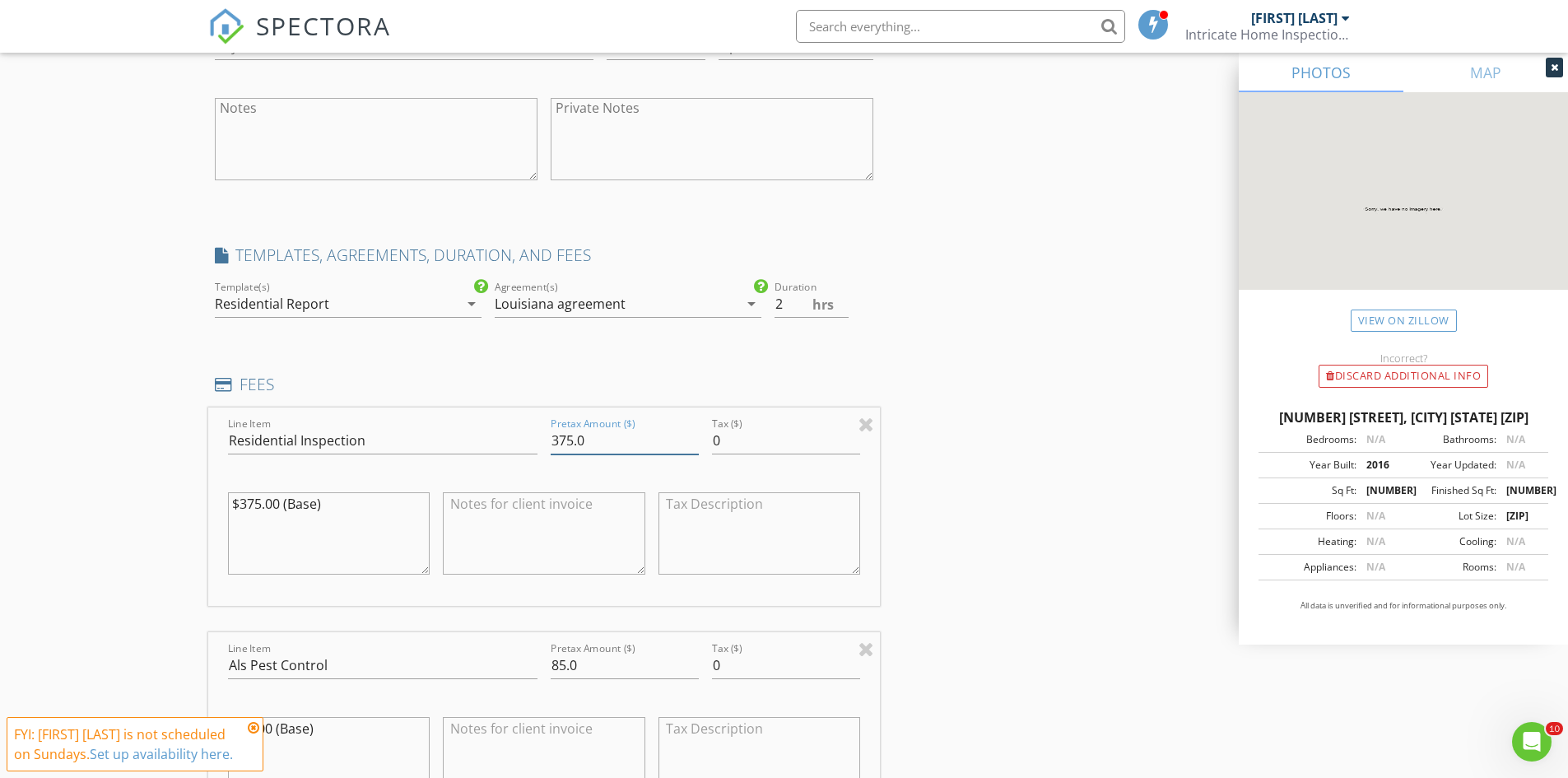 drag, startPoint x: 575, startPoint y: 438, endPoint x: 384, endPoint y: 428, distance: 191.2616 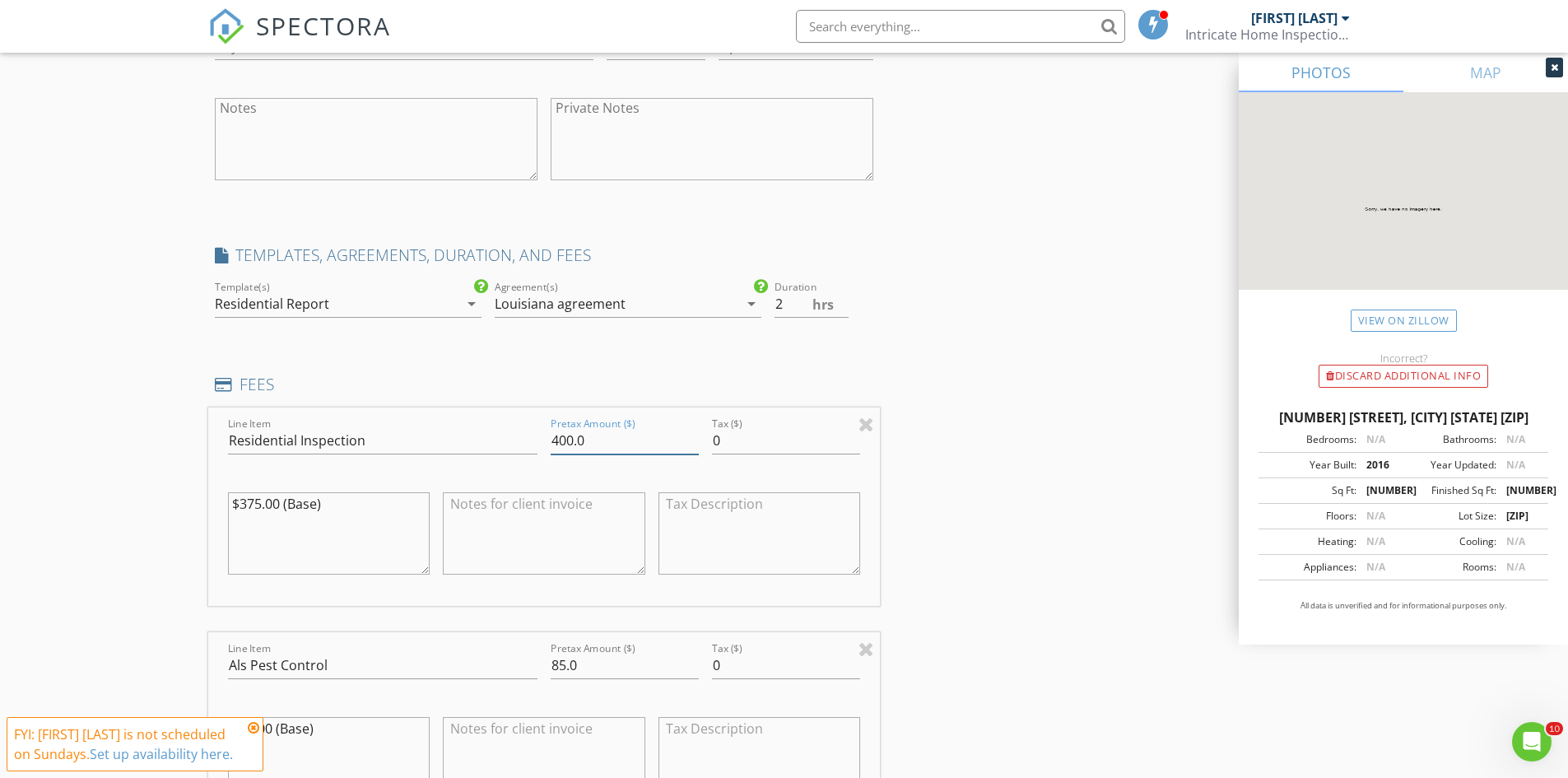 type on "400.0" 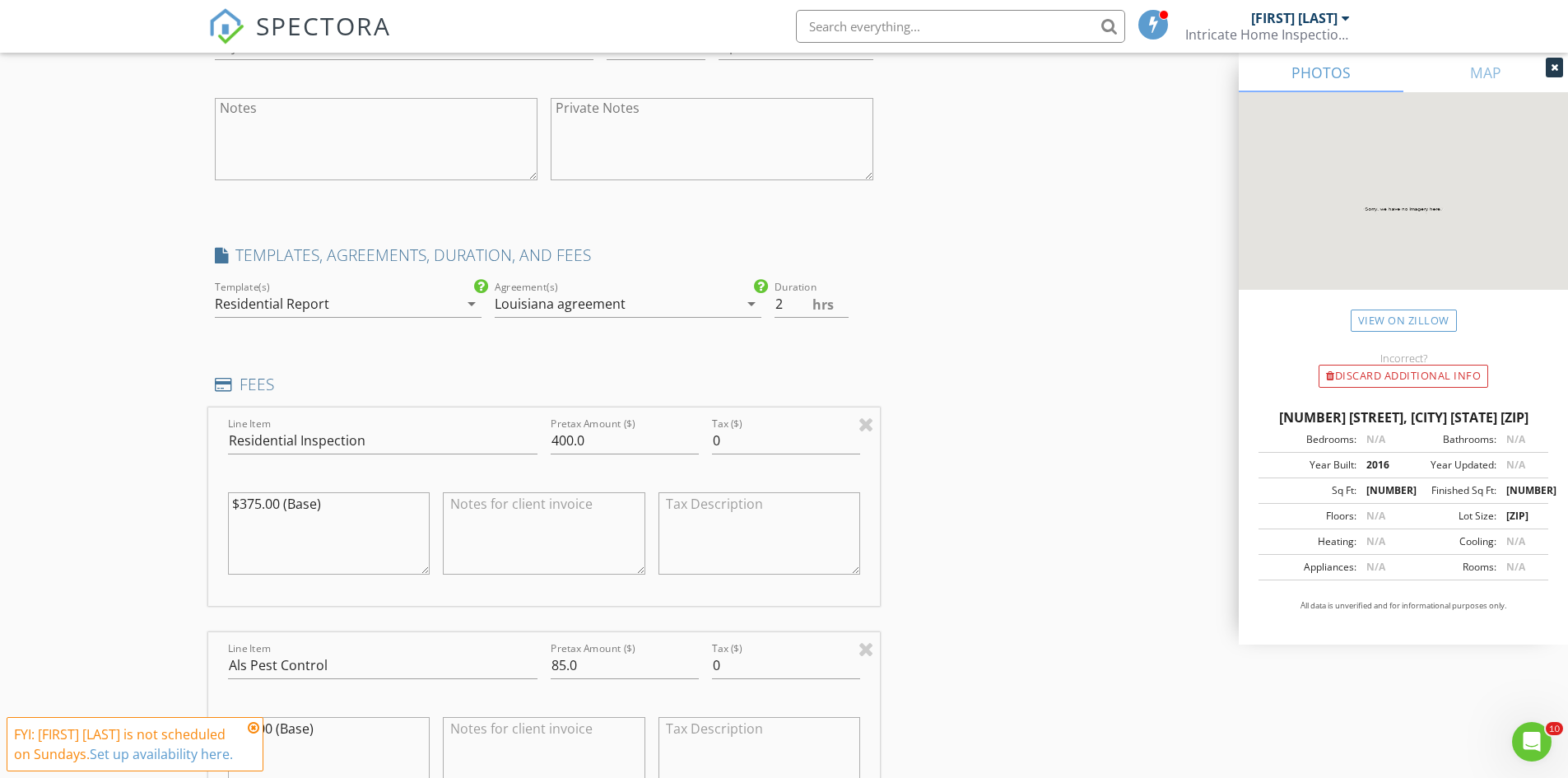 click on "$375.00 (Base)" at bounding box center [329, 533] 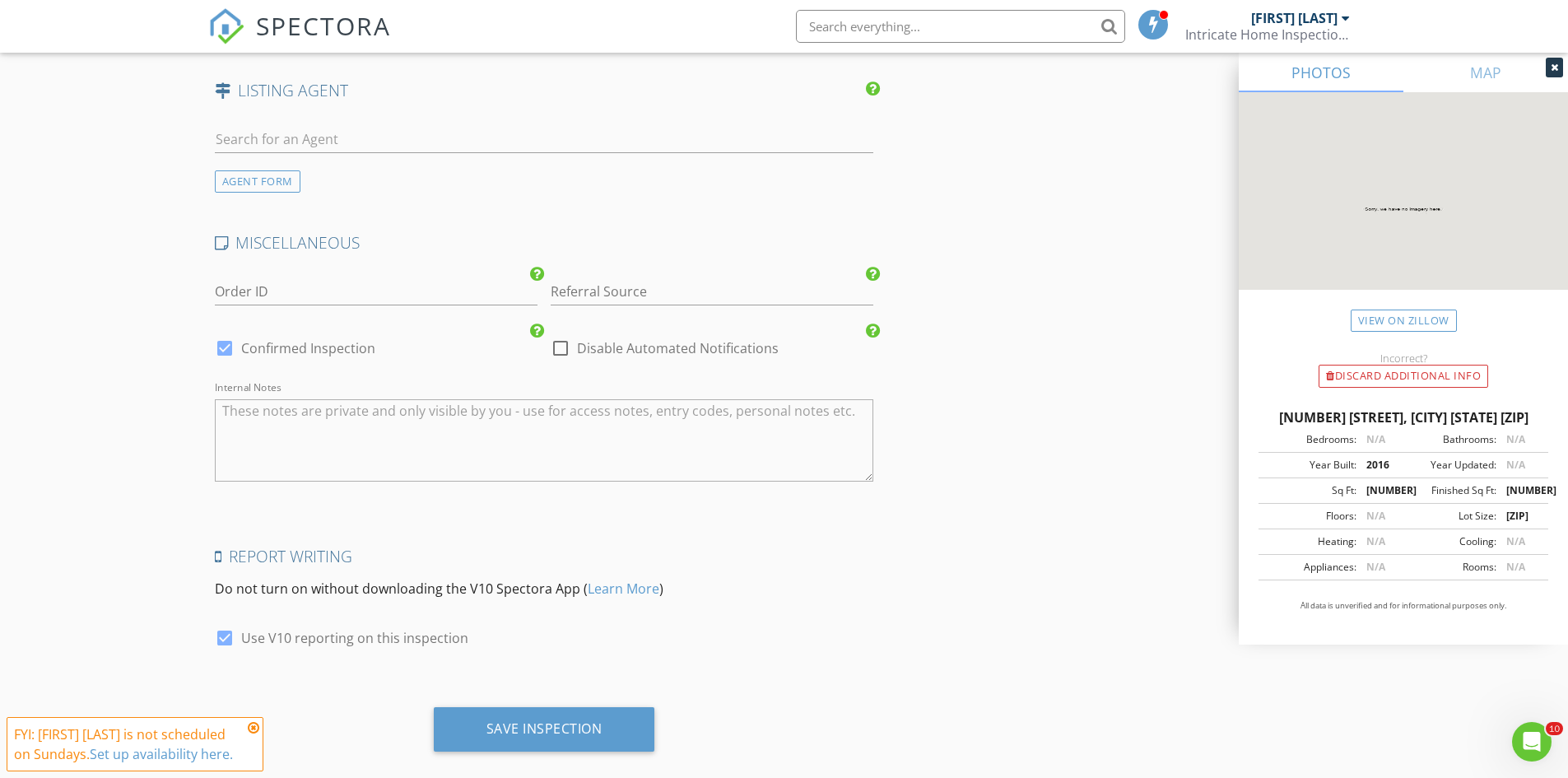 scroll, scrollTop: 3614, scrollLeft: 0, axis: vertical 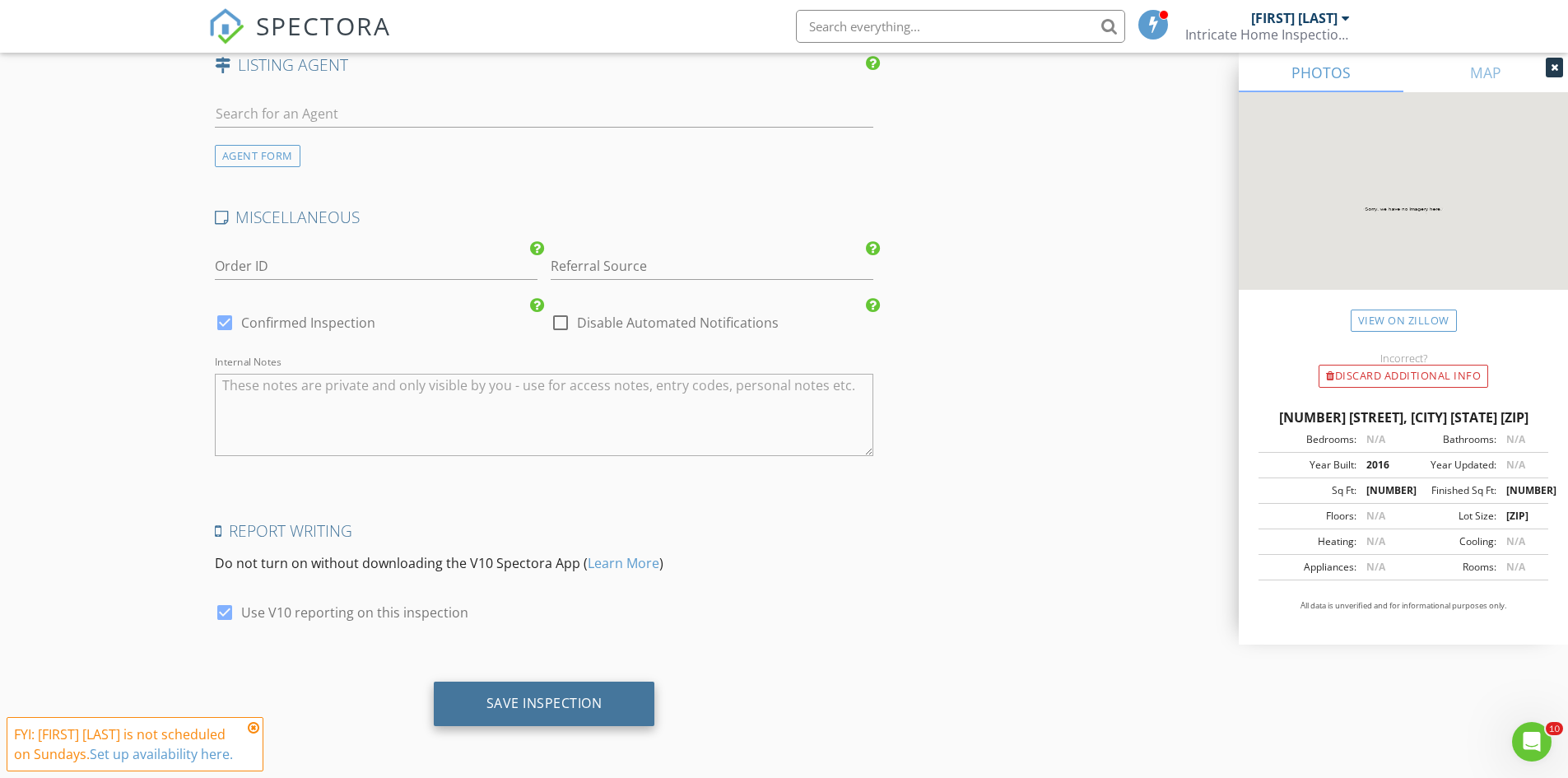 type on "$400.00 (Base)" 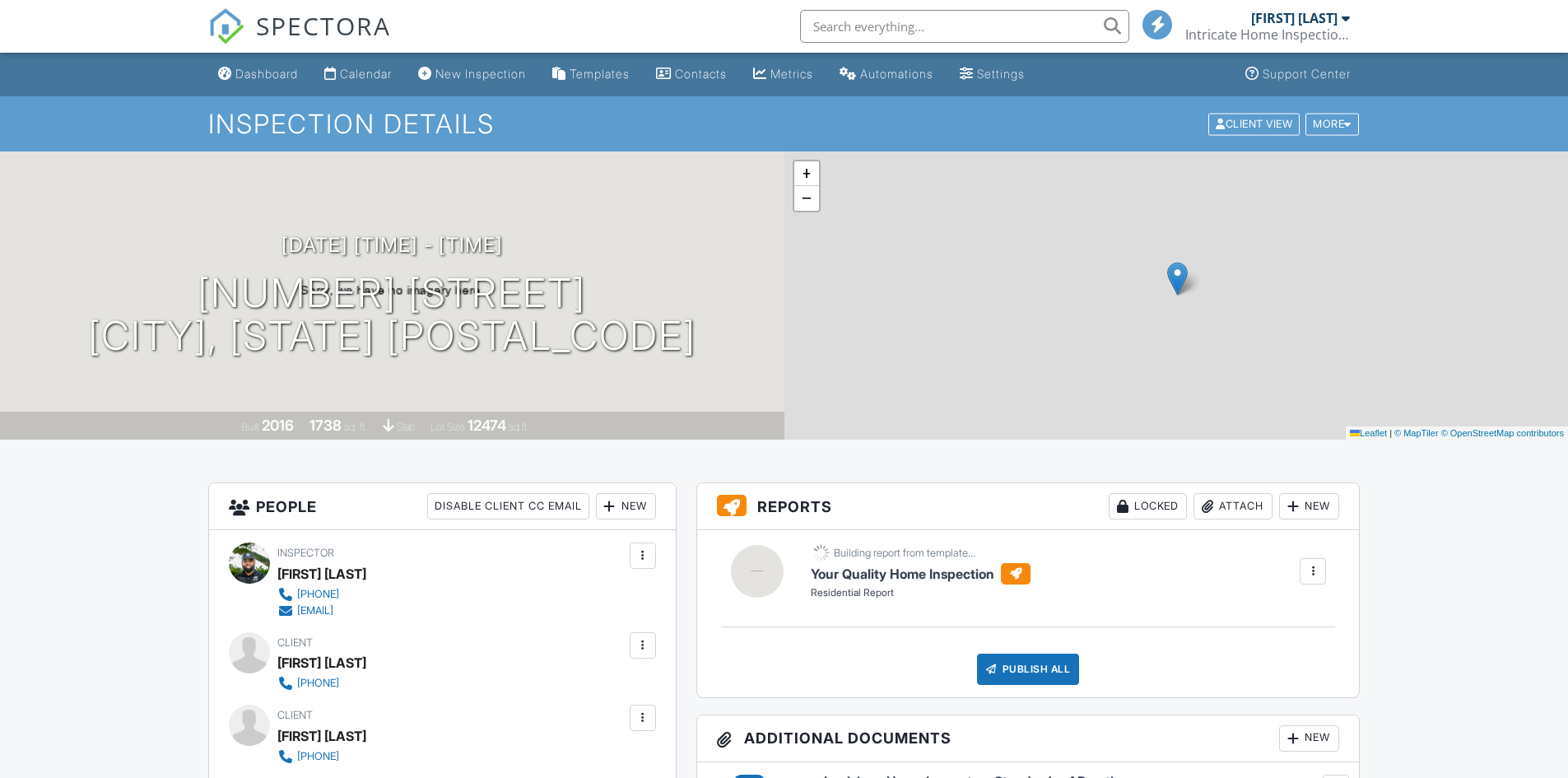 scroll, scrollTop: 0, scrollLeft: 0, axis: both 